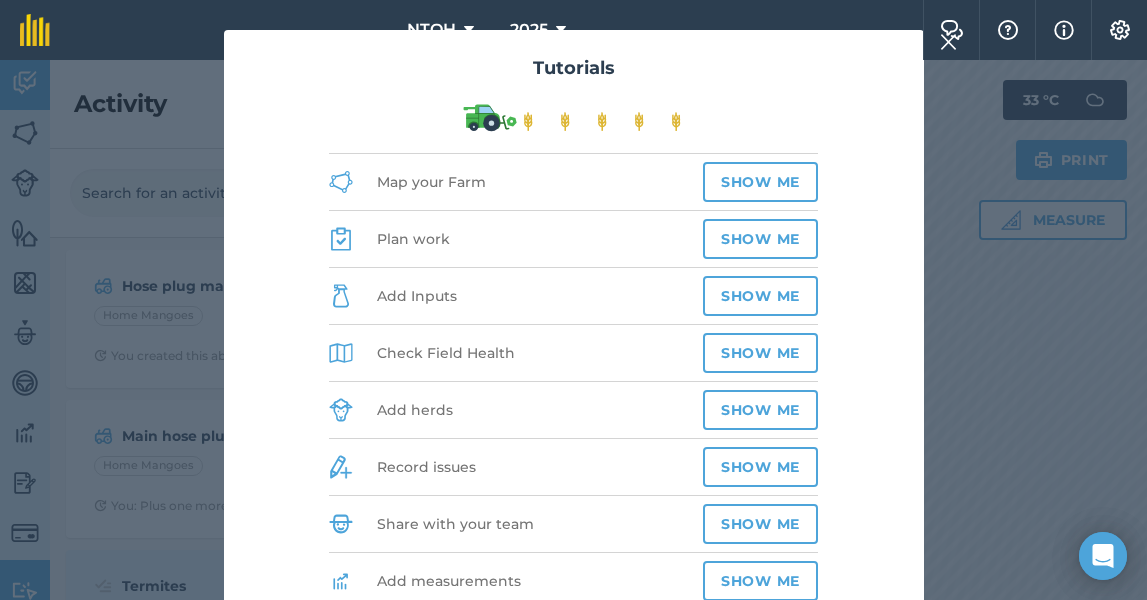 scroll, scrollTop: 44, scrollLeft: 0, axis: vertical 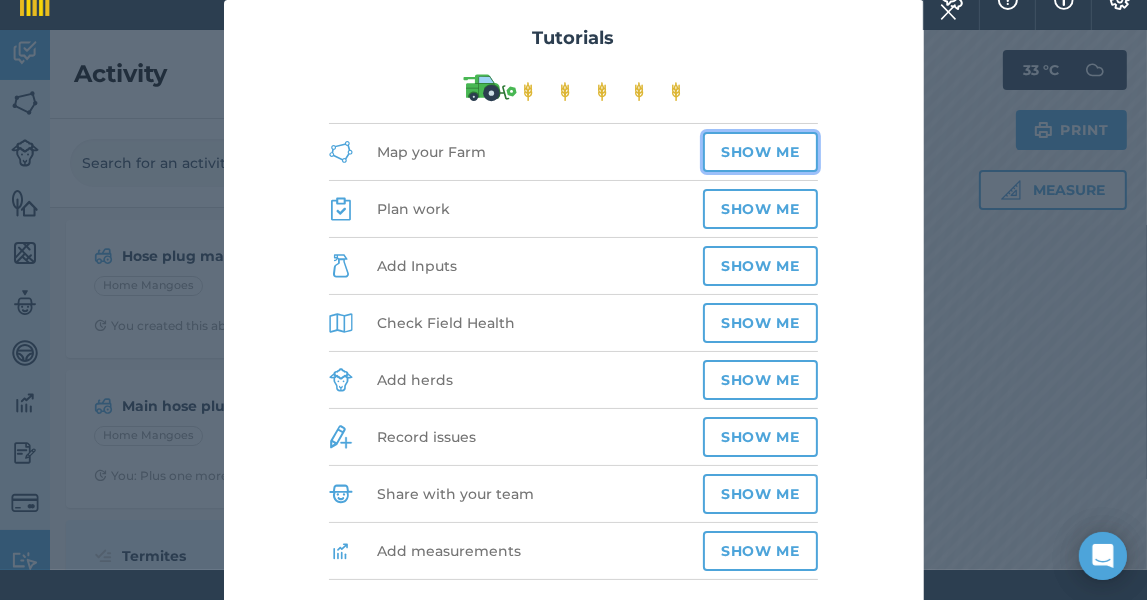 click on "Show me" at bounding box center (760, 152) 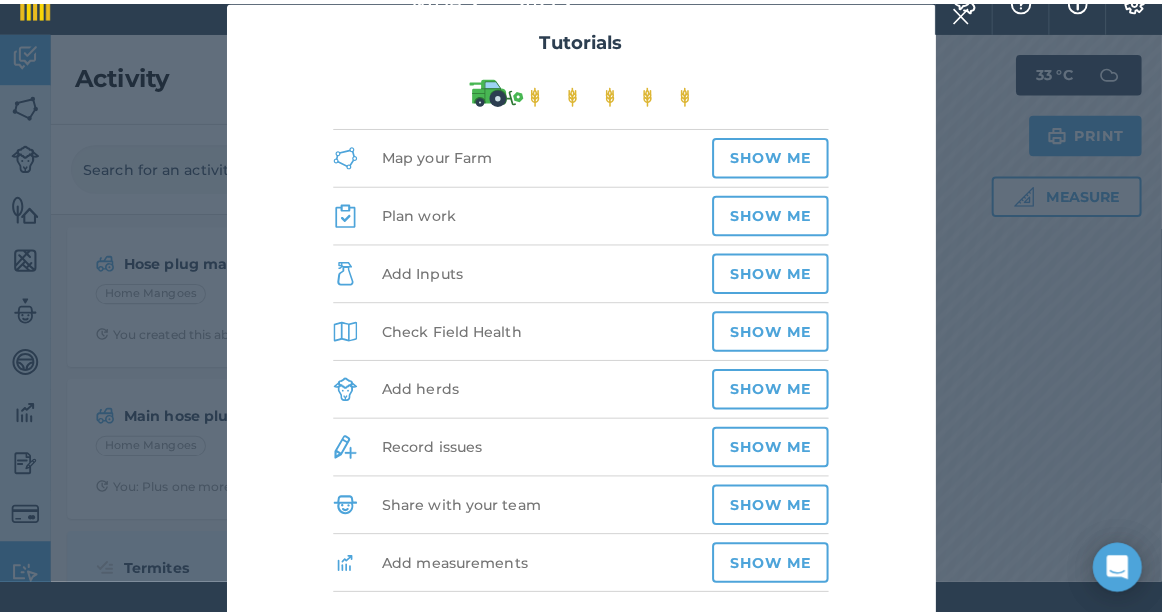 scroll, scrollTop: 0, scrollLeft: 0, axis: both 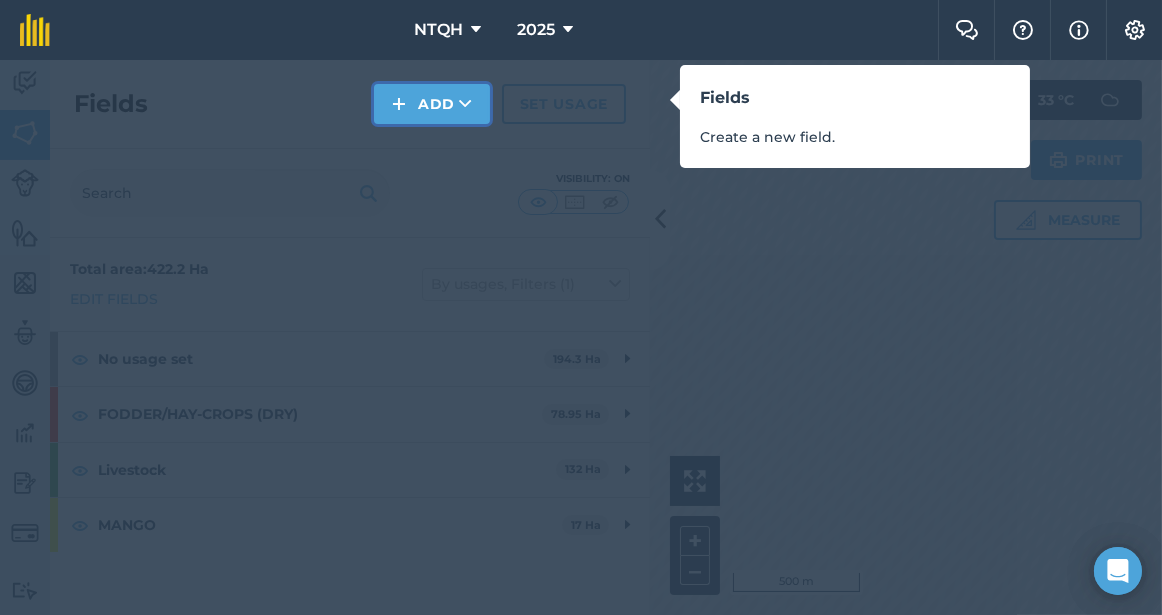 click on "Add" at bounding box center [432, 104] 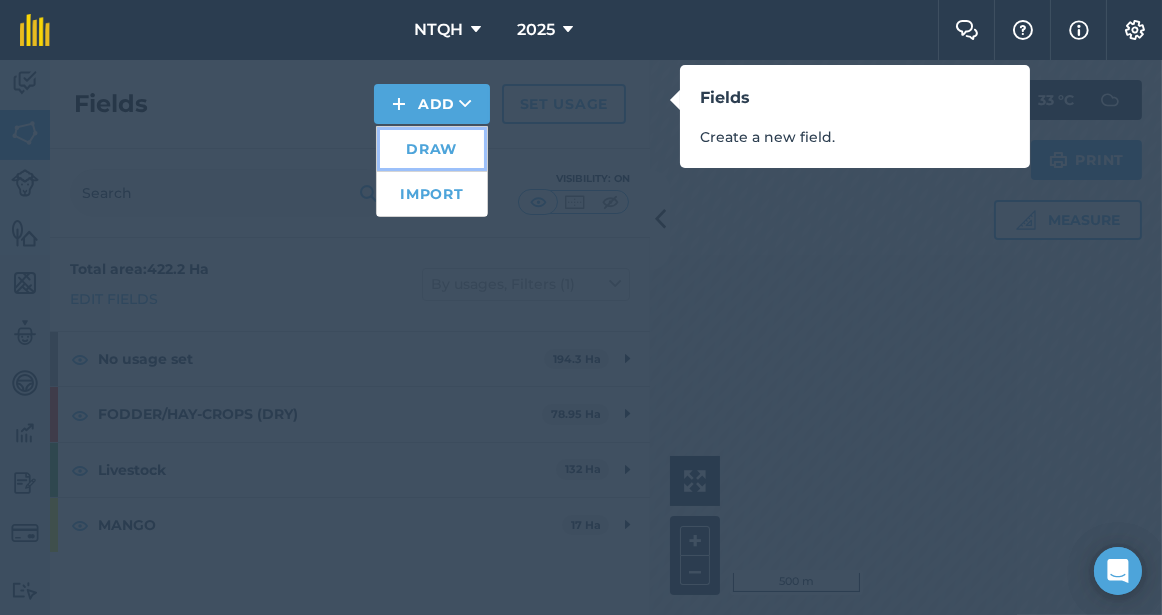 click on "Draw" at bounding box center (432, 149) 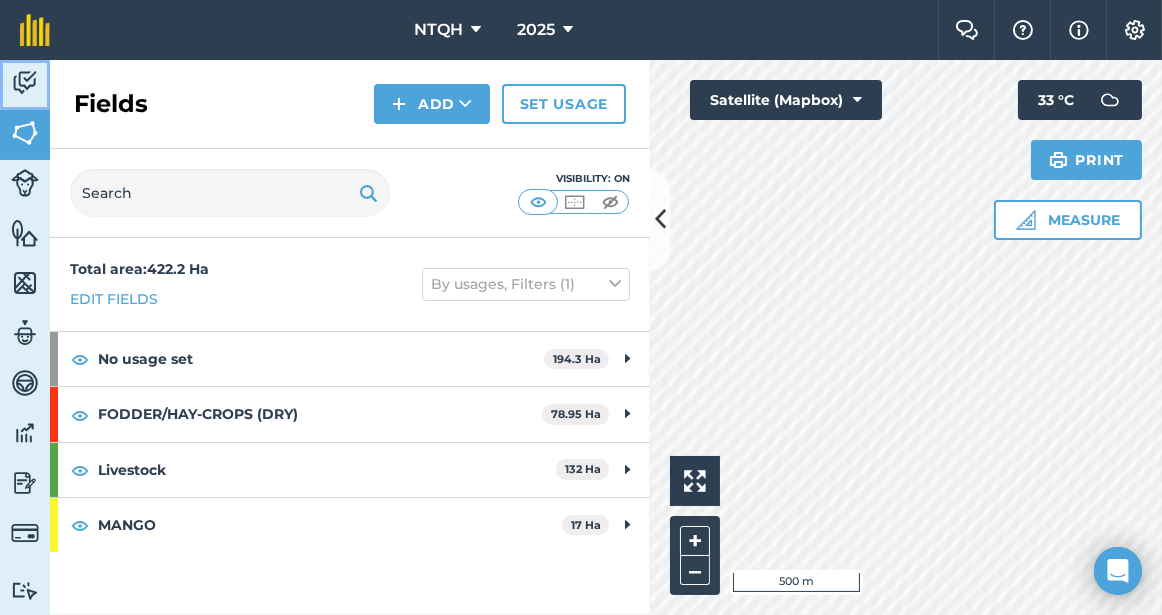 click at bounding box center (25, 83) 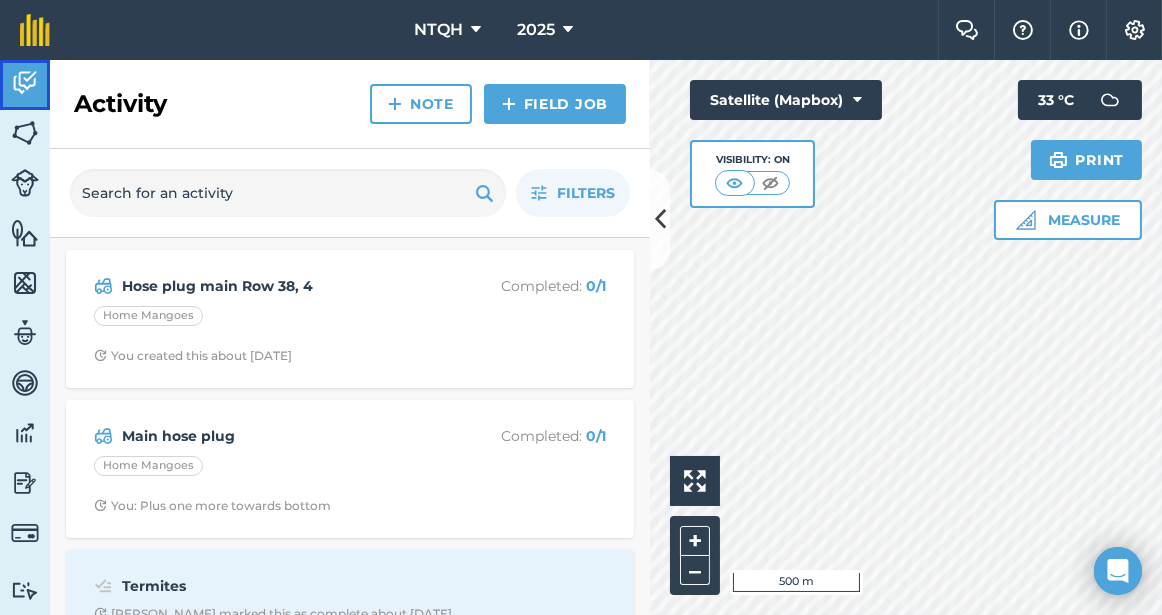 scroll, scrollTop: 41, scrollLeft: 0, axis: vertical 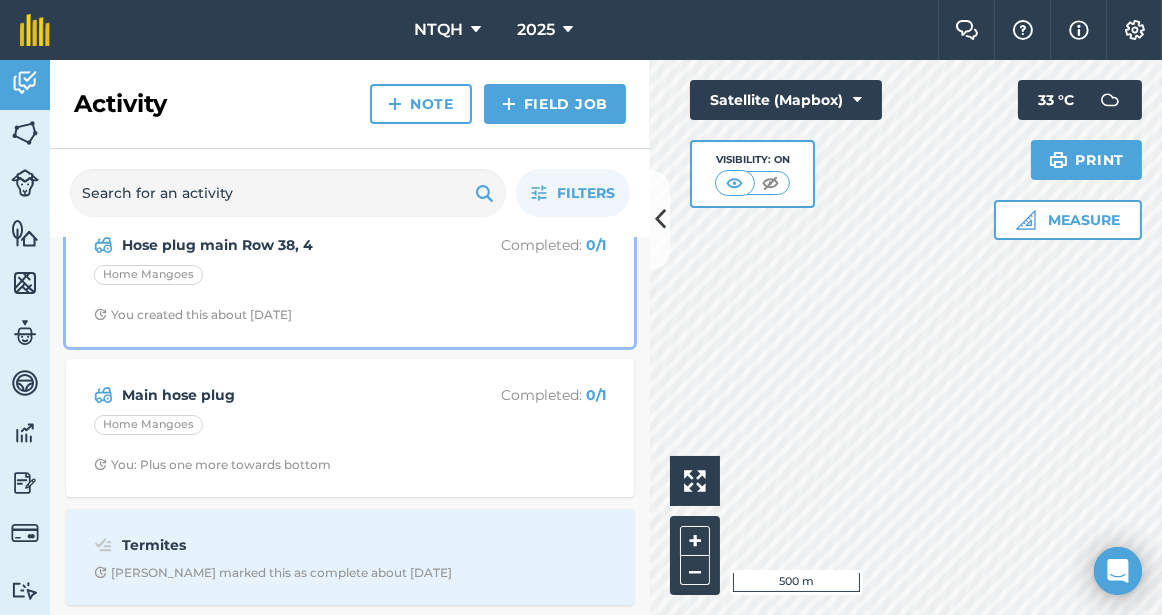 click on "Hose plug main Row 38, 4" at bounding box center (280, 245) 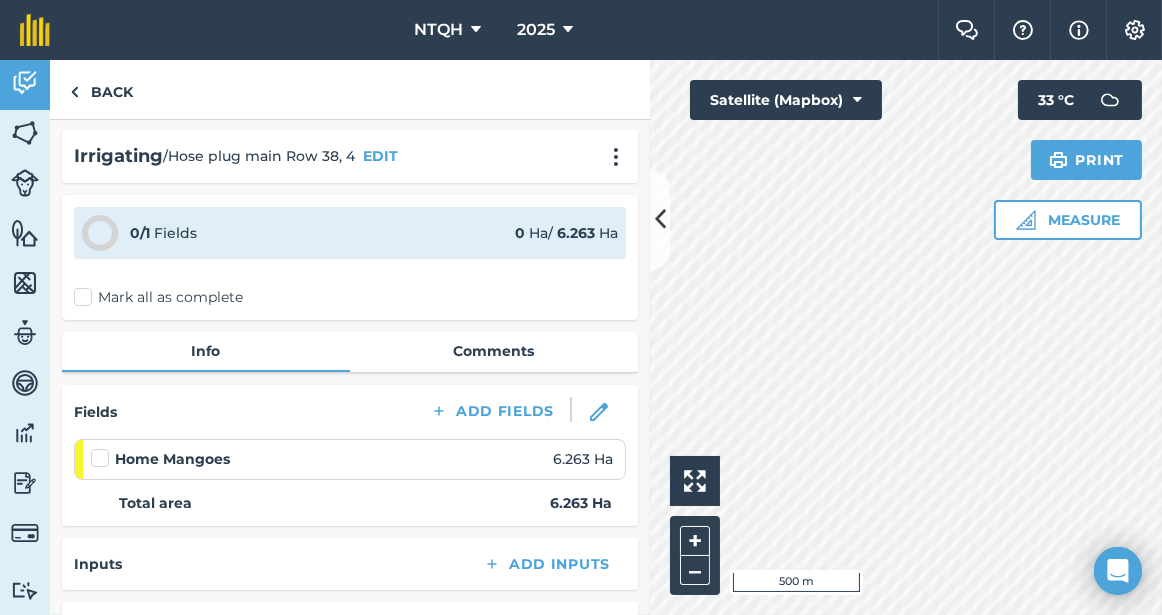 scroll, scrollTop: 0, scrollLeft: 0, axis: both 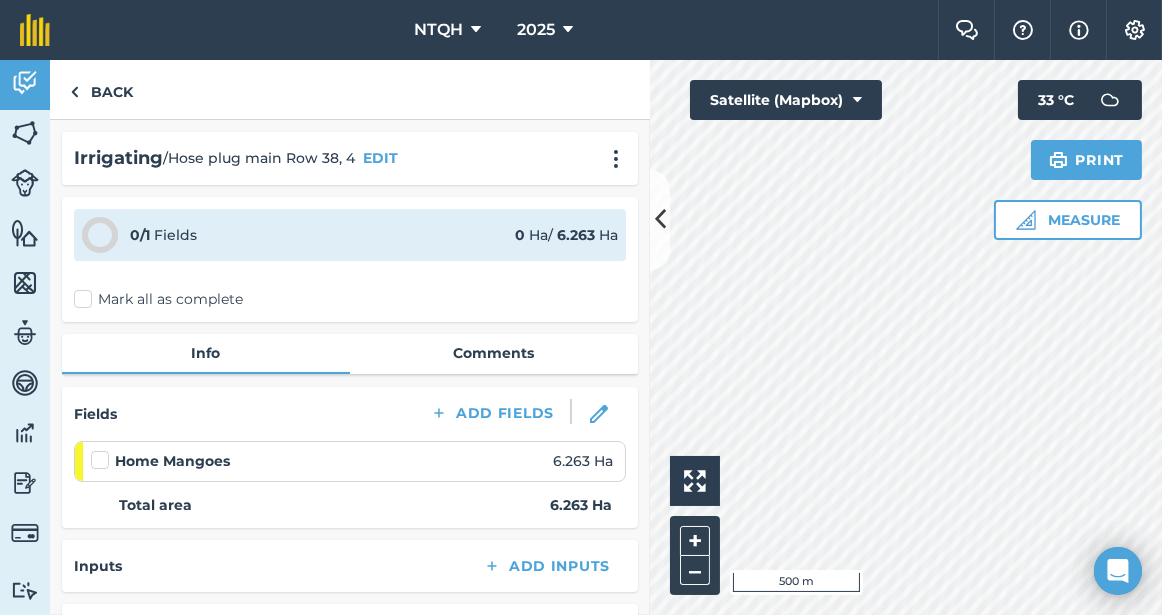 click on "Mark all as complete" at bounding box center [158, 299] 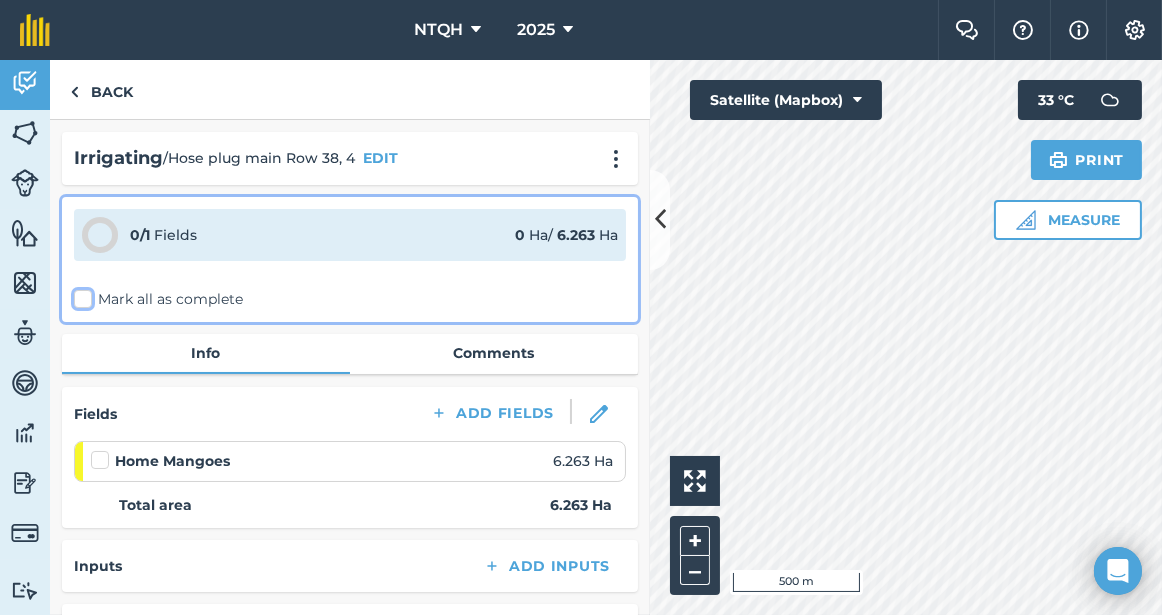 click on "Mark all as complete" at bounding box center [80, 295] 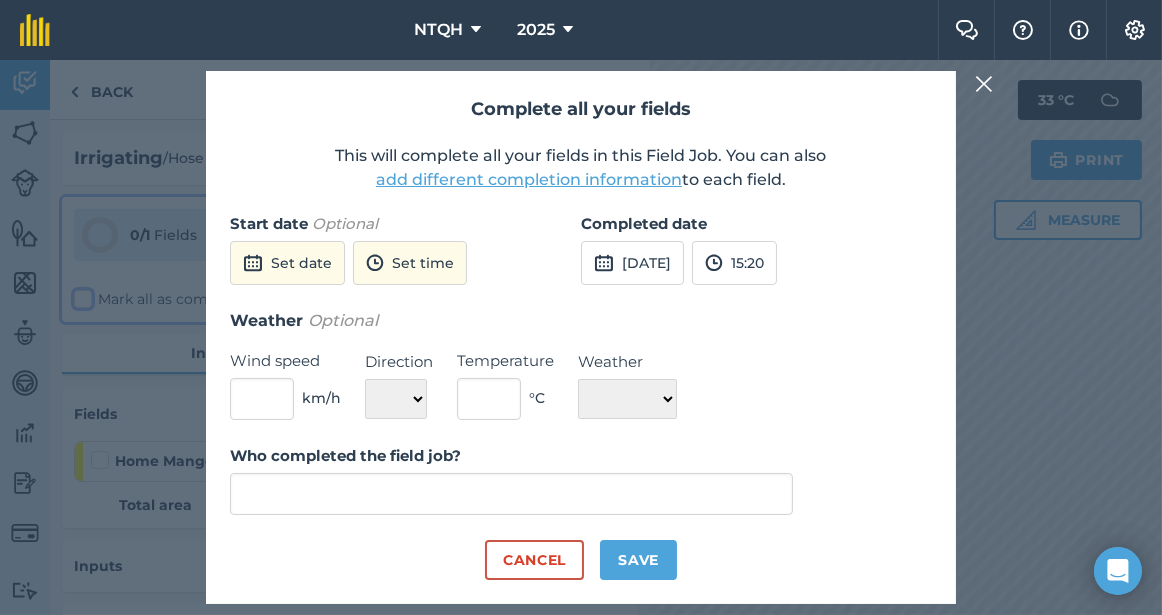 type on "[PERSON_NAME]" 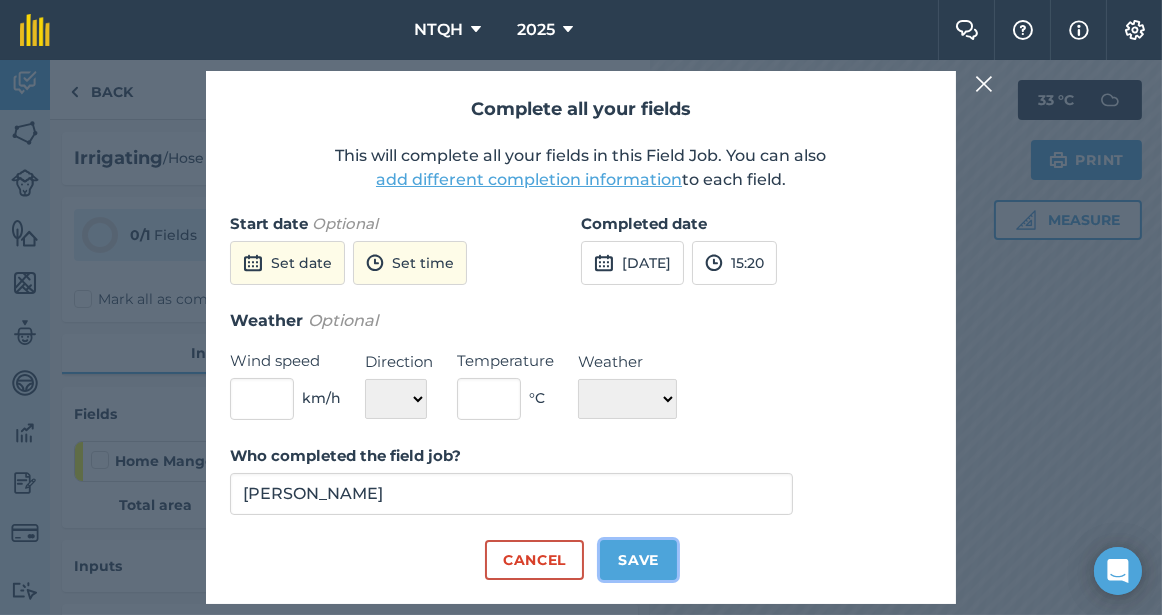 click on "Save" at bounding box center (638, 560) 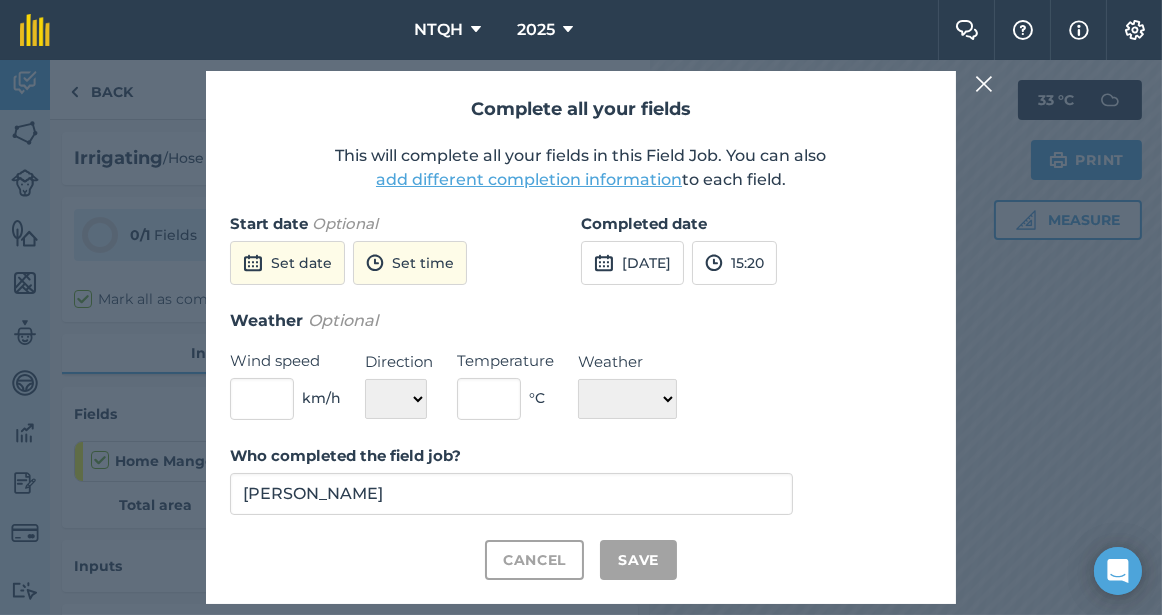 checkbox on "true" 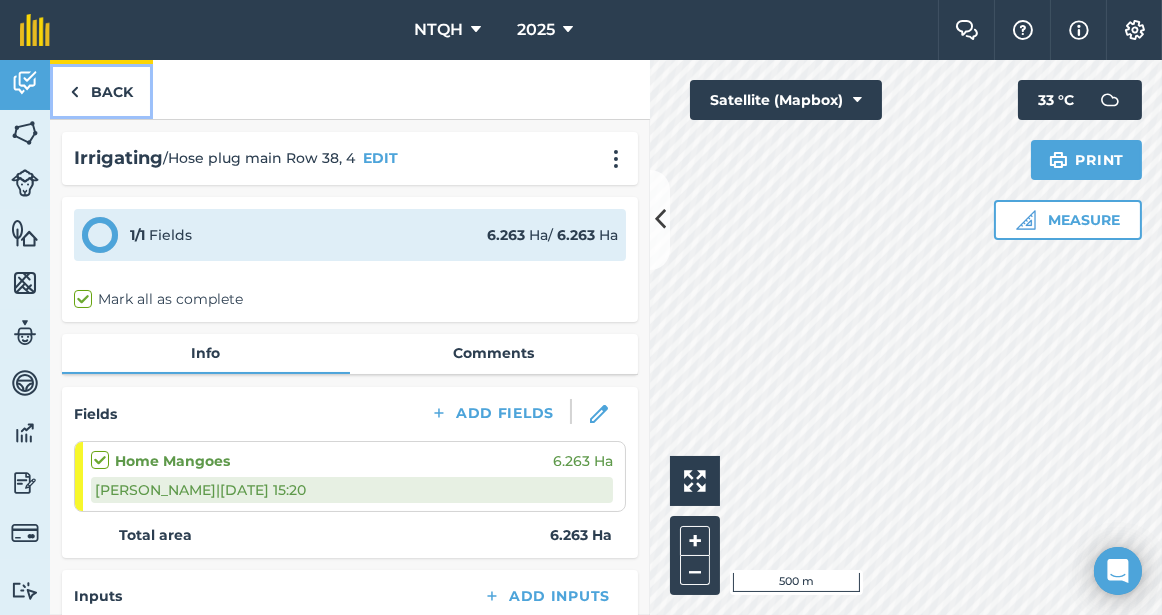 click on "Back" at bounding box center (101, 89) 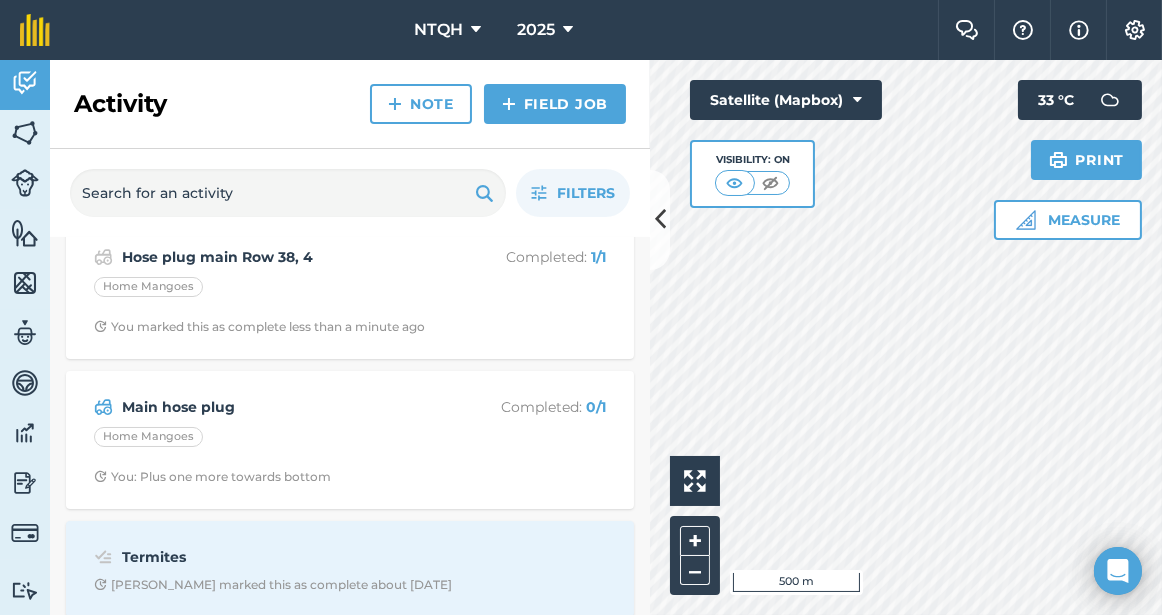 scroll, scrollTop: 41, scrollLeft: 0, axis: vertical 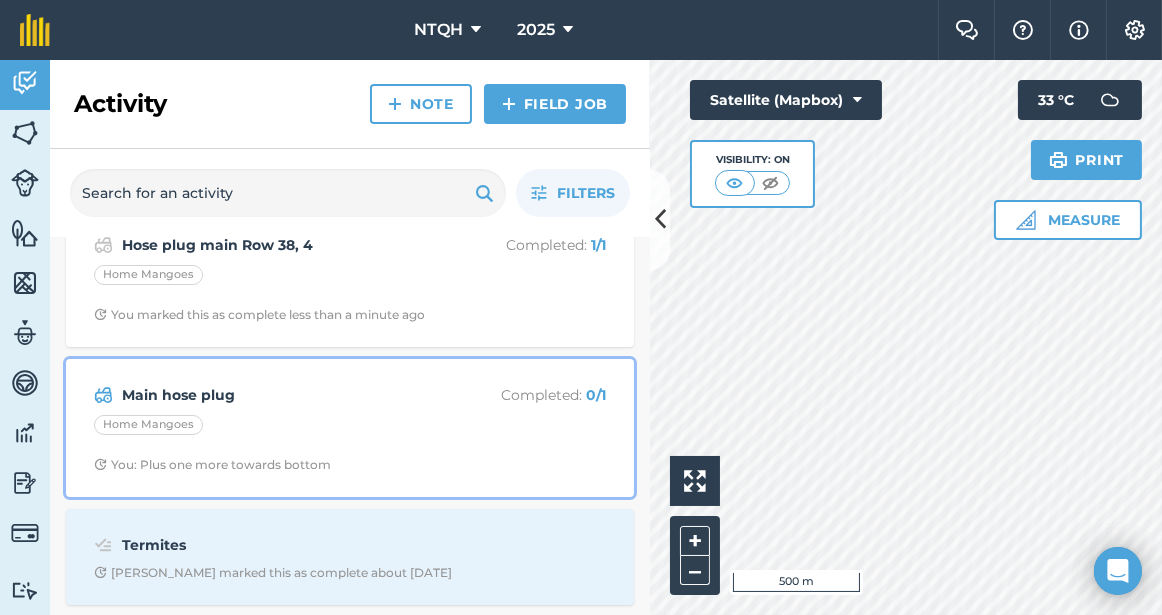 click on "Main hose plug" at bounding box center [280, 395] 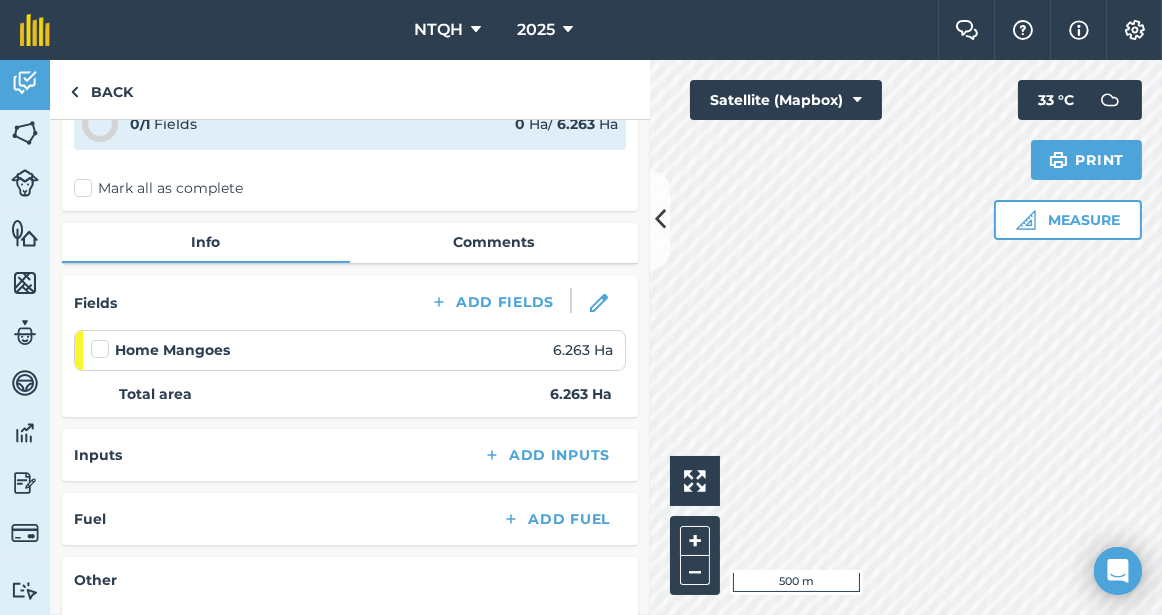 scroll, scrollTop: 11, scrollLeft: 0, axis: vertical 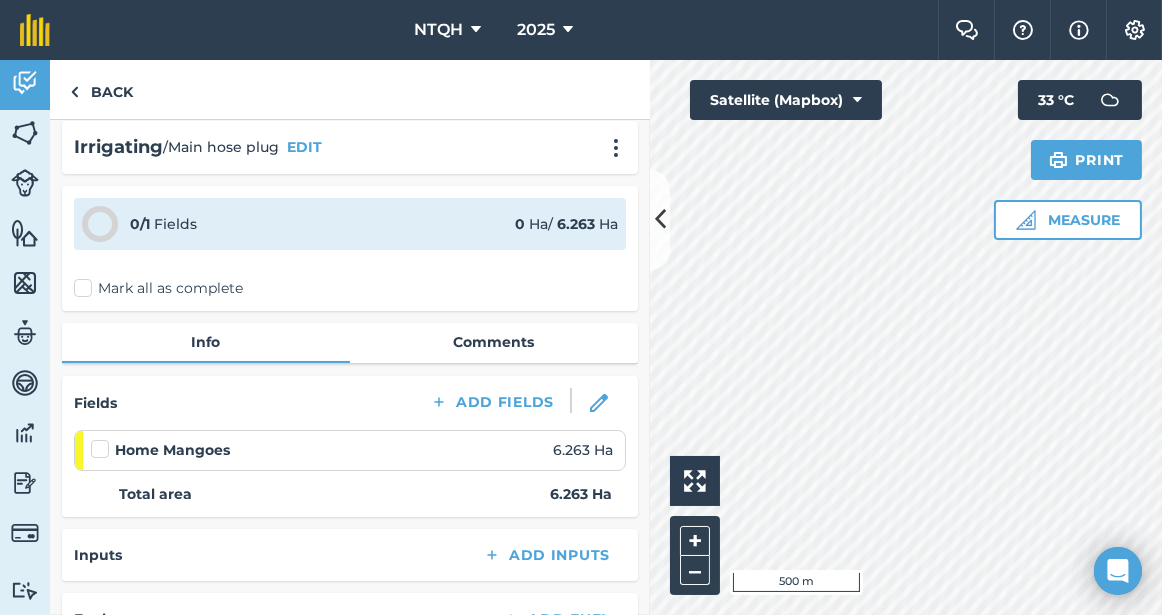 click on "Mark all as complete" at bounding box center (158, 288) 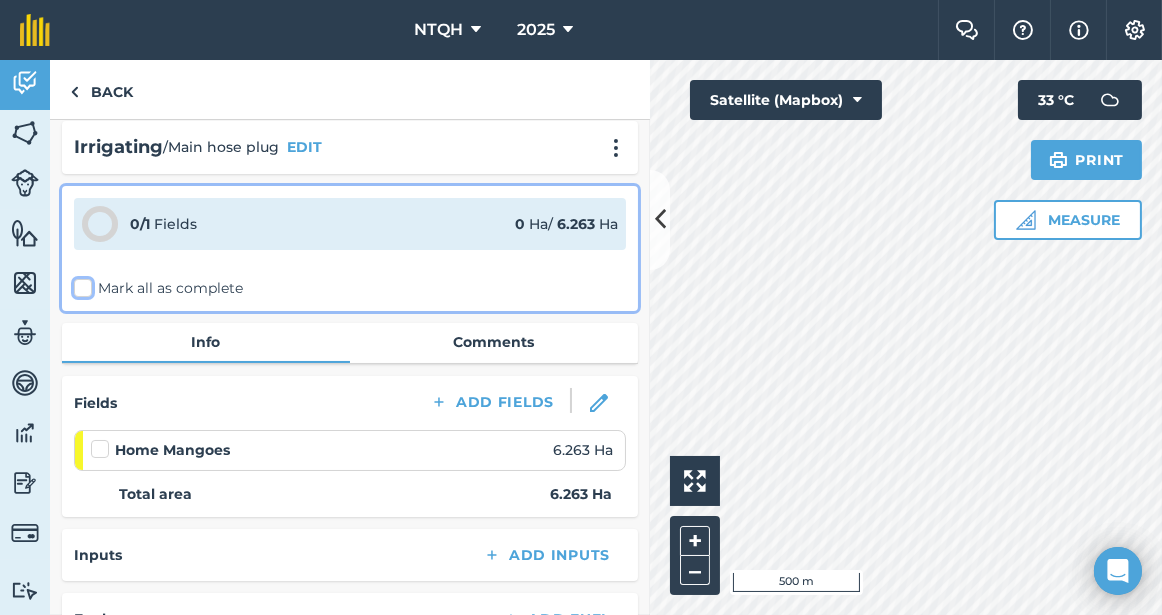 click on "Mark all as complete" at bounding box center [80, 295] 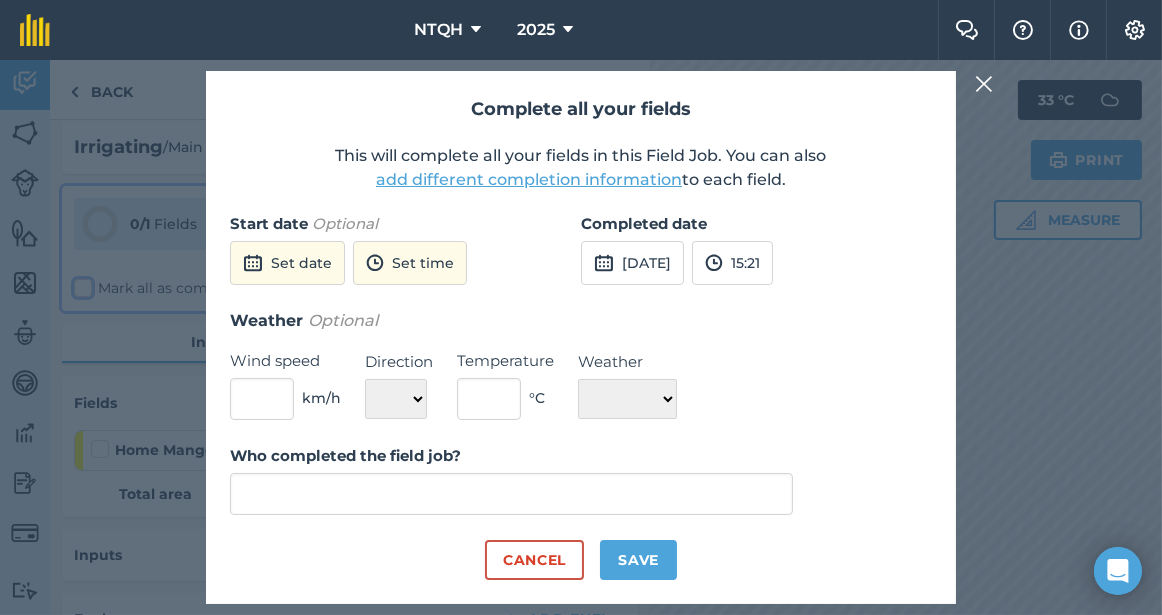 type on "[PERSON_NAME]" 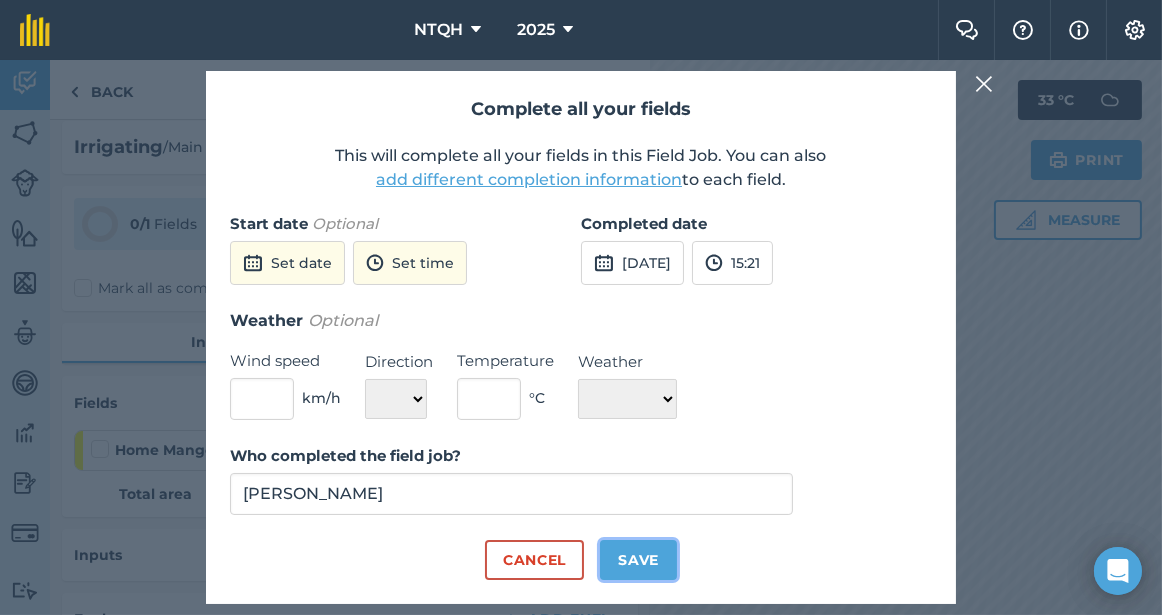 click on "Save" at bounding box center [638, 560] 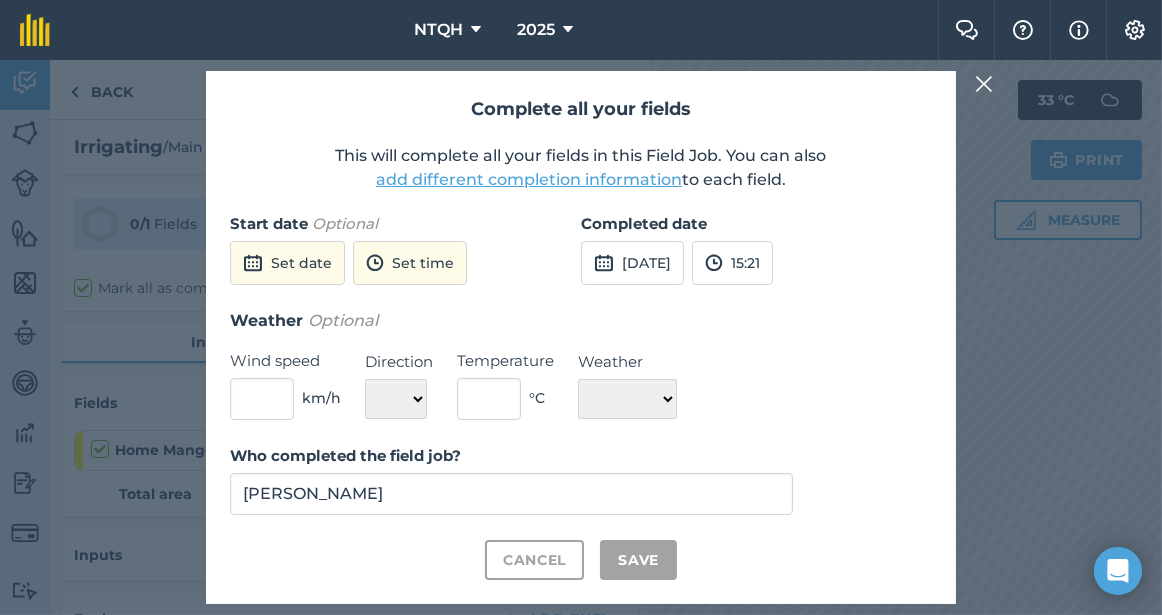 checkbox on "true" 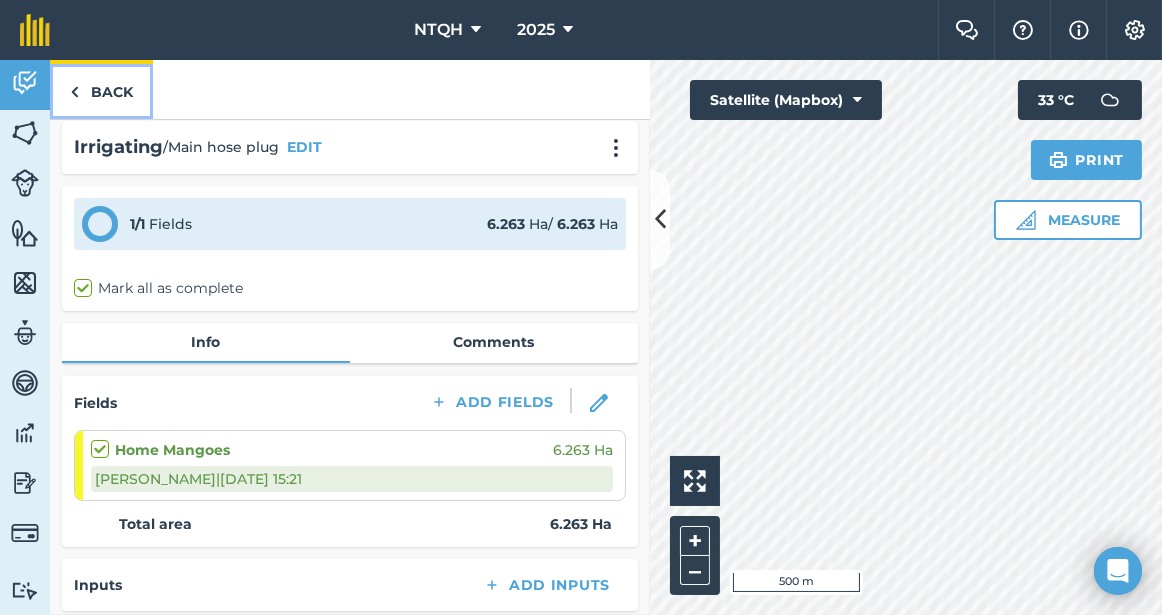 click on "Back" at bounding box center [101, 89] 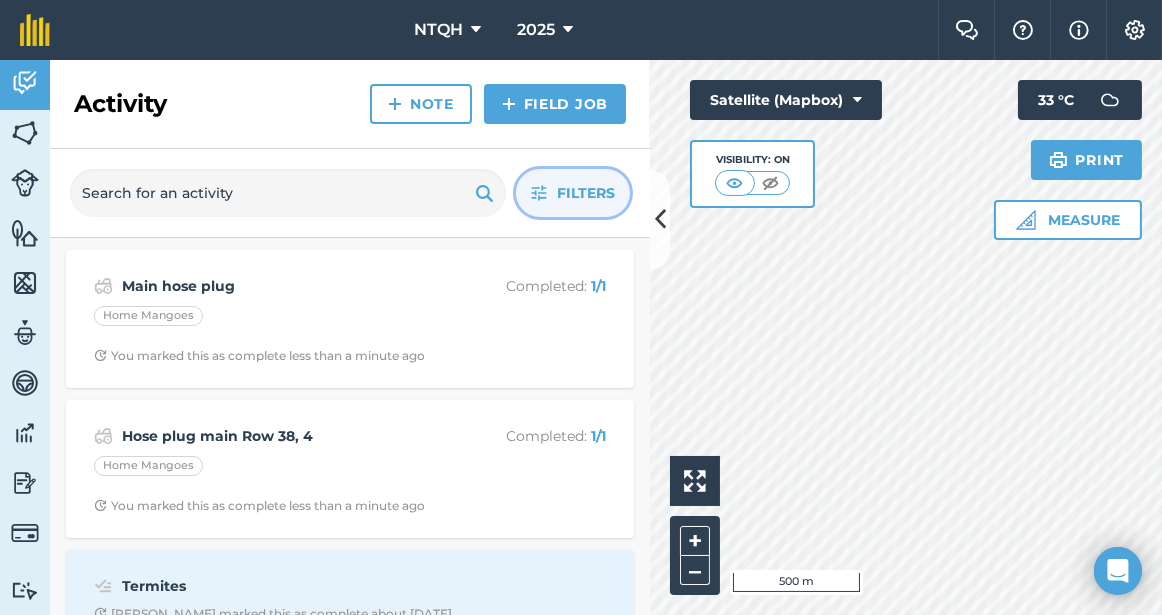 click on "Filters" at bounding box center [586, 193] 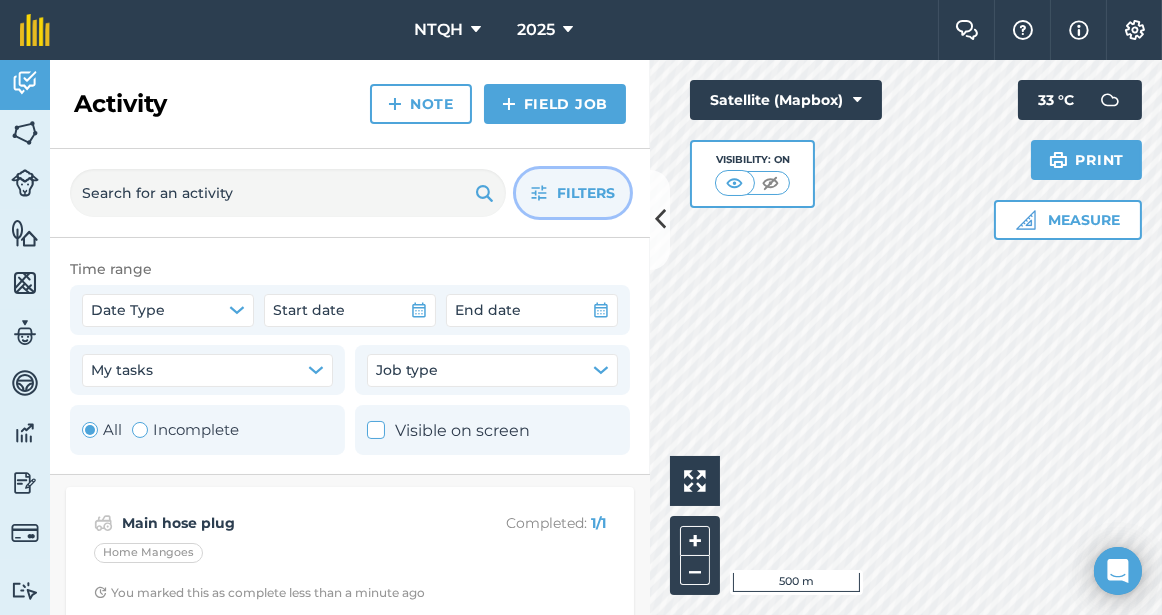 click at bounding box center [140, 430] 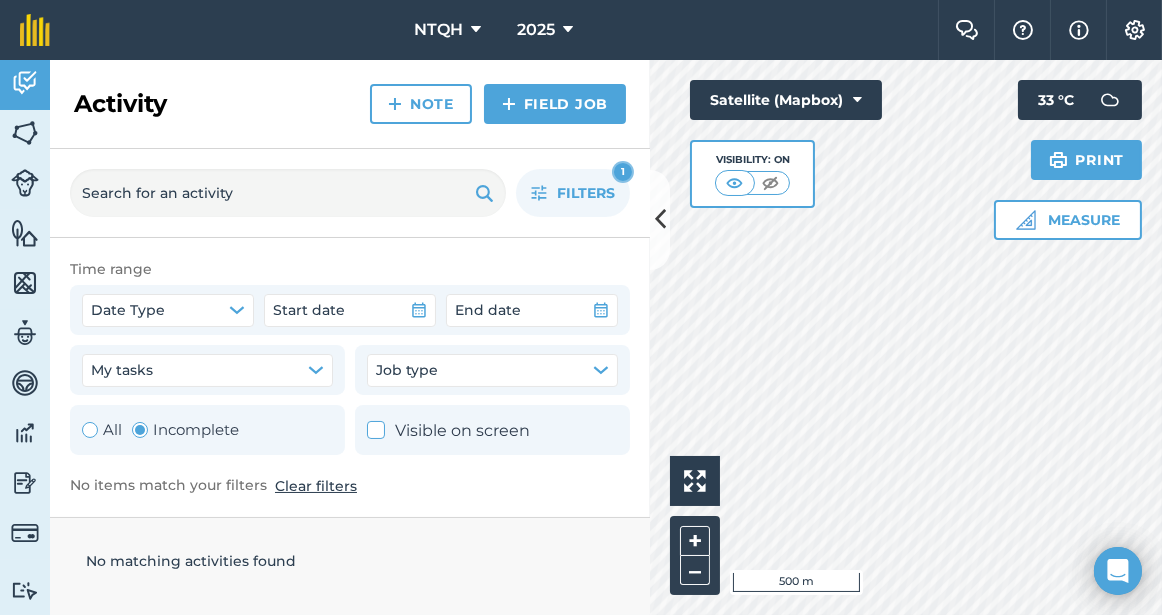 click on "Clear filters" at bounding box center [316, 486] 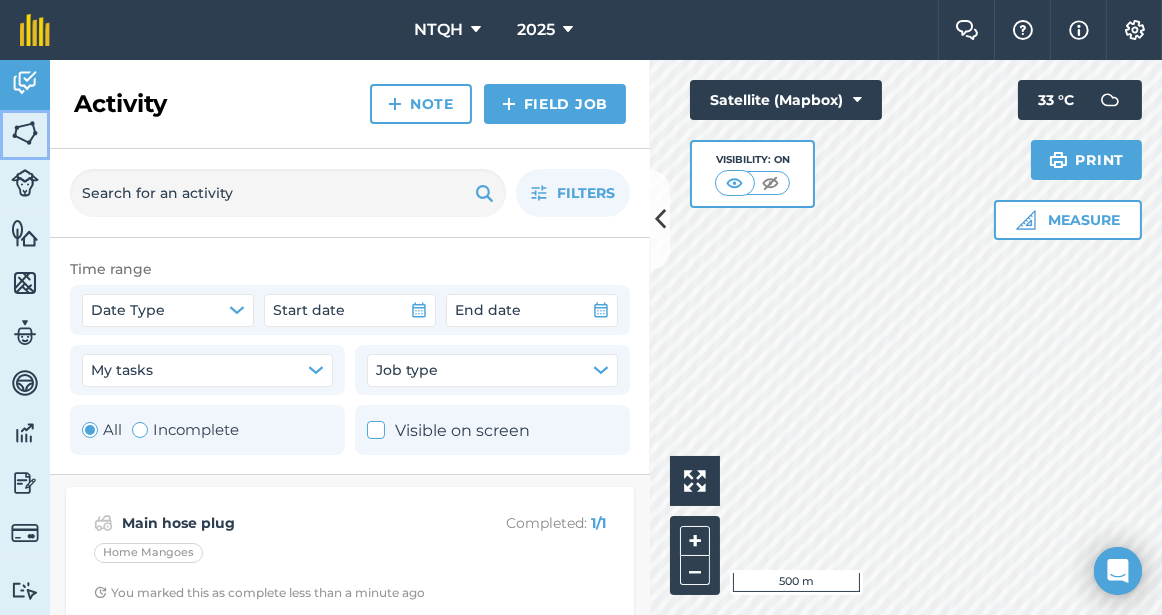 click at bounding box center [25, 133] 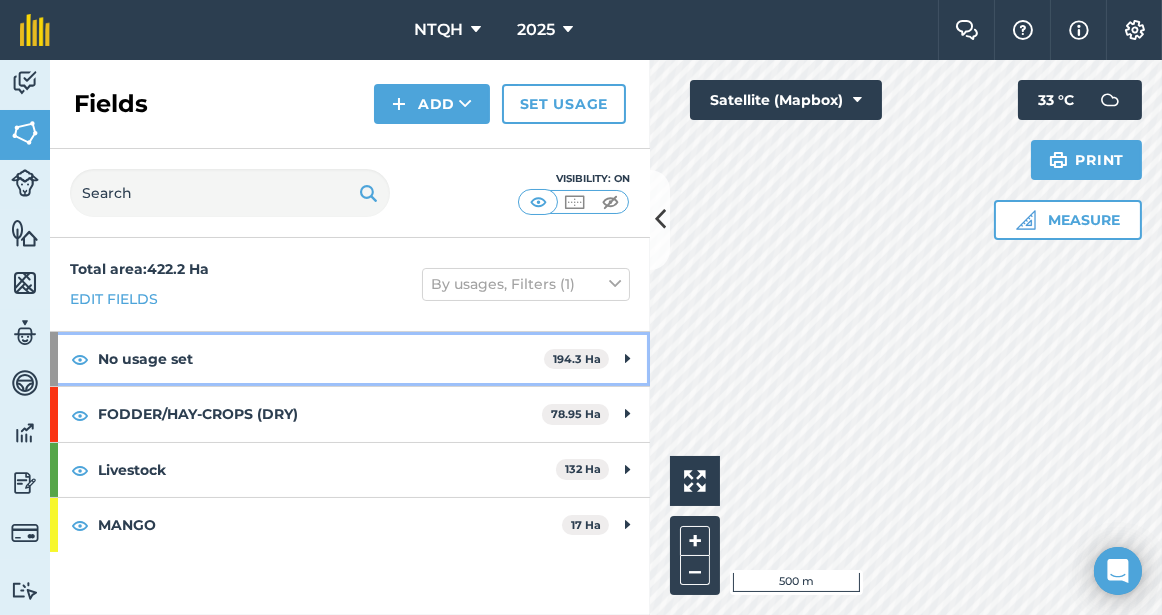 click on "No usage set" at bounding box center [321, 359] 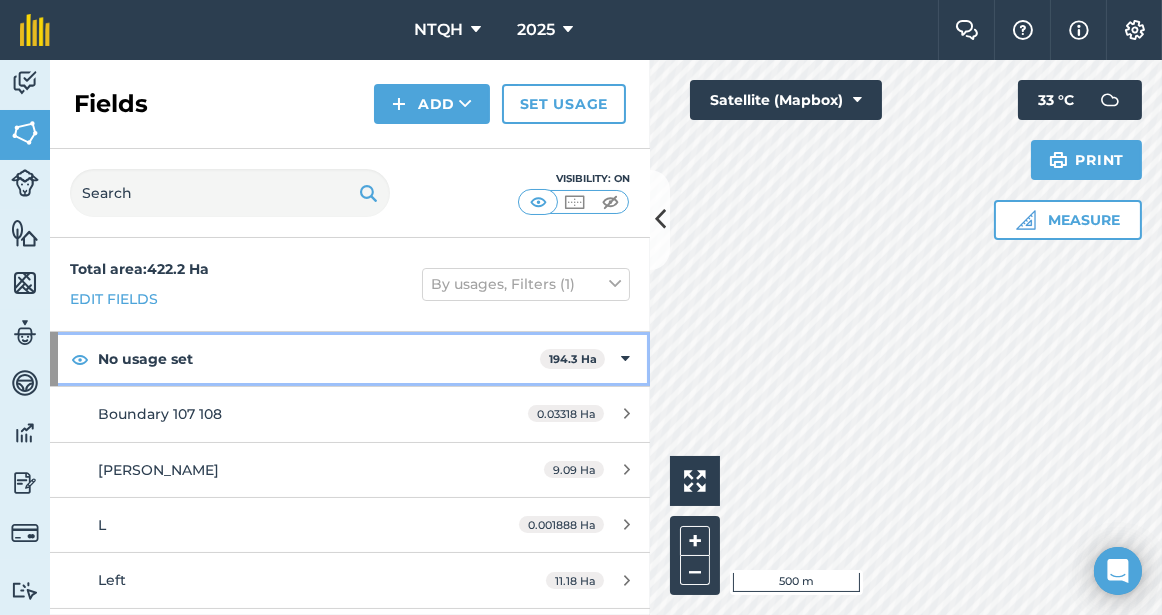 click at bounding box center (625, 359) 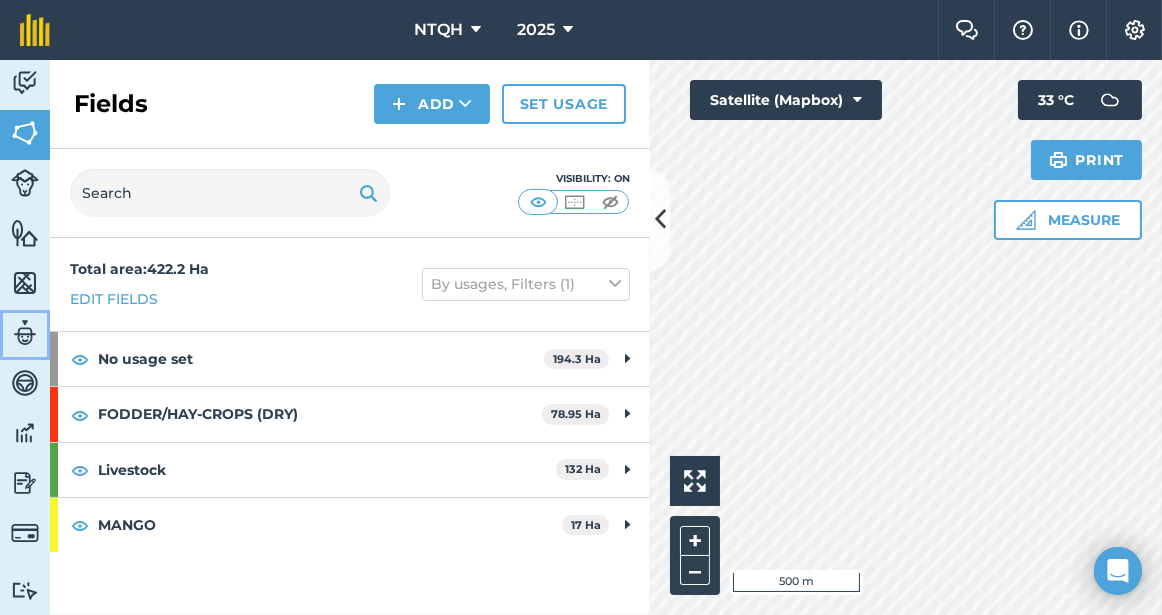click at bounding box center (25, 333) 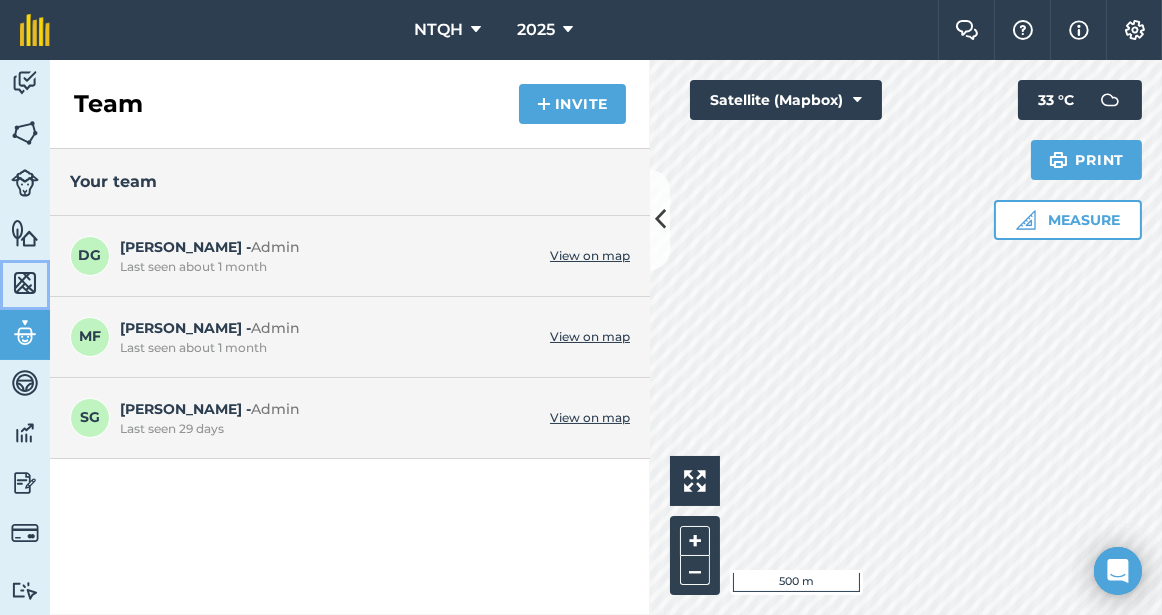click at bounding box center [25, 283] 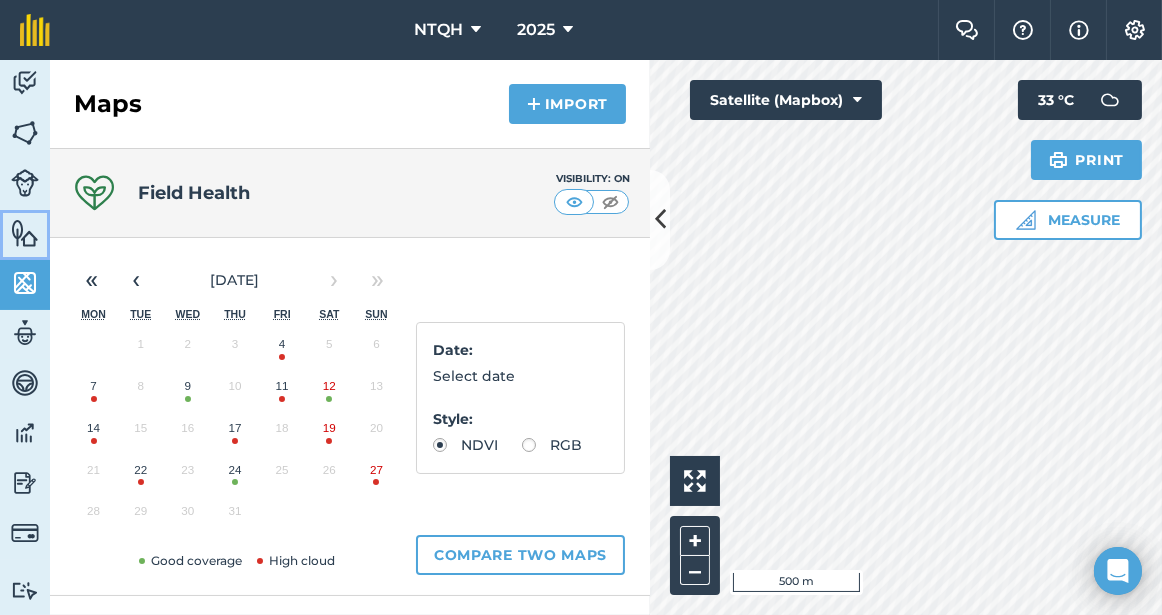click at bounding box center (25, 233) 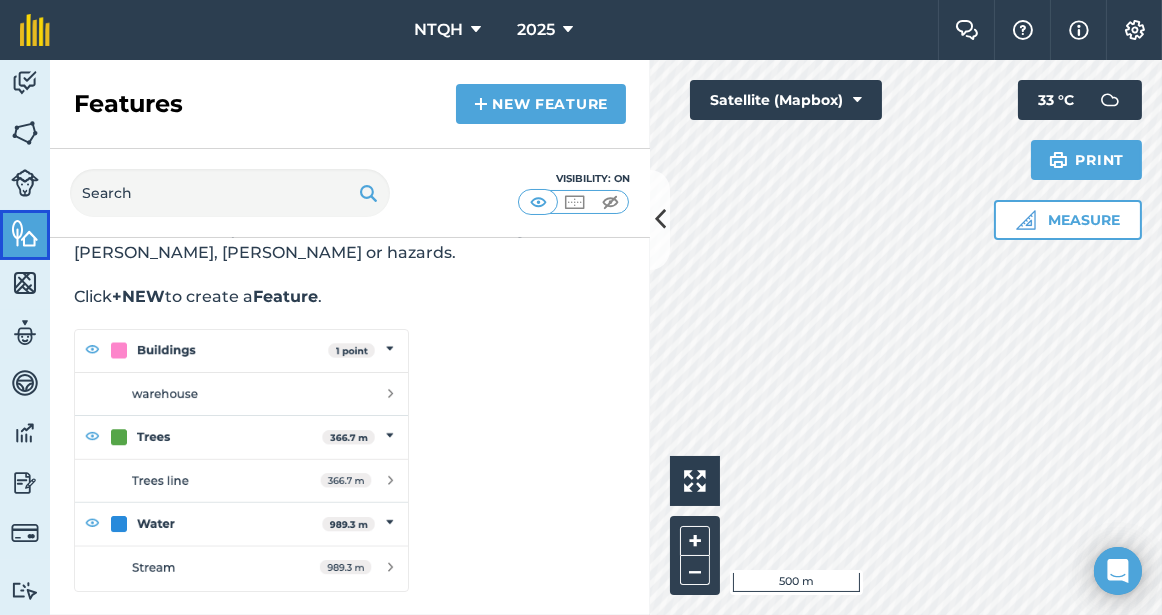 scroll, scrollTop: 0, scrollLeft: 0, axis: both 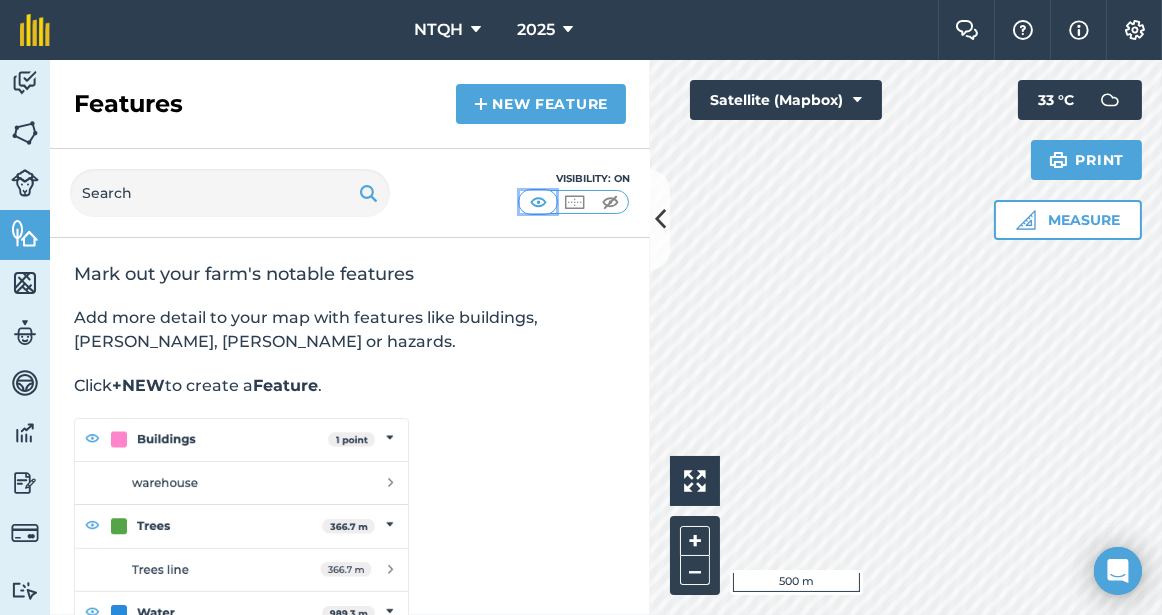 click at bounding box center (538, 202) 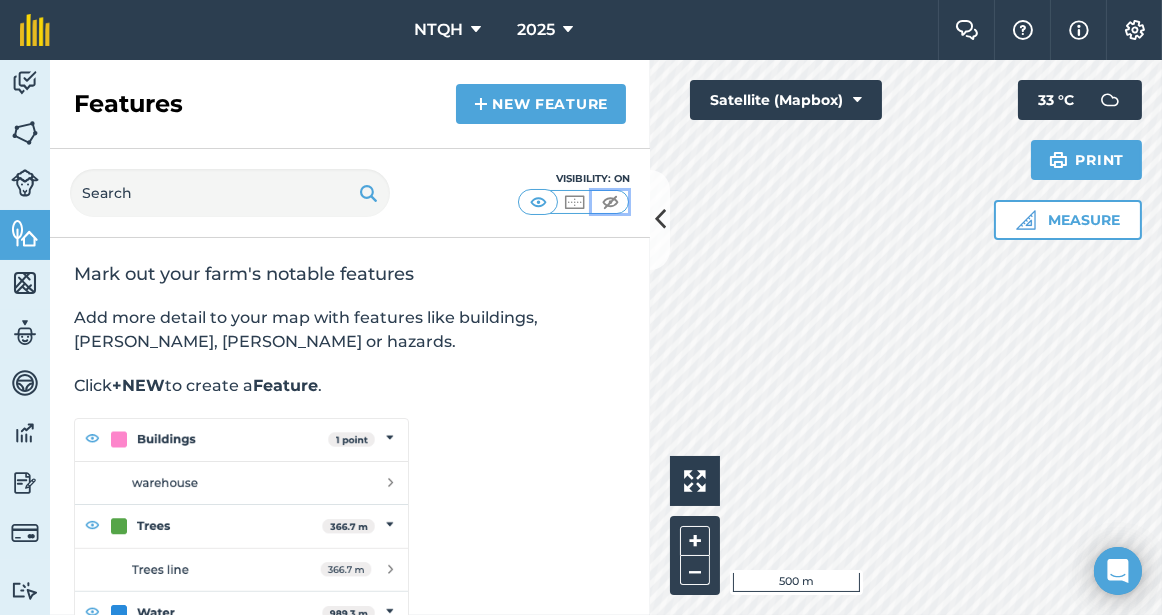 click at bounding box center [610, 202] 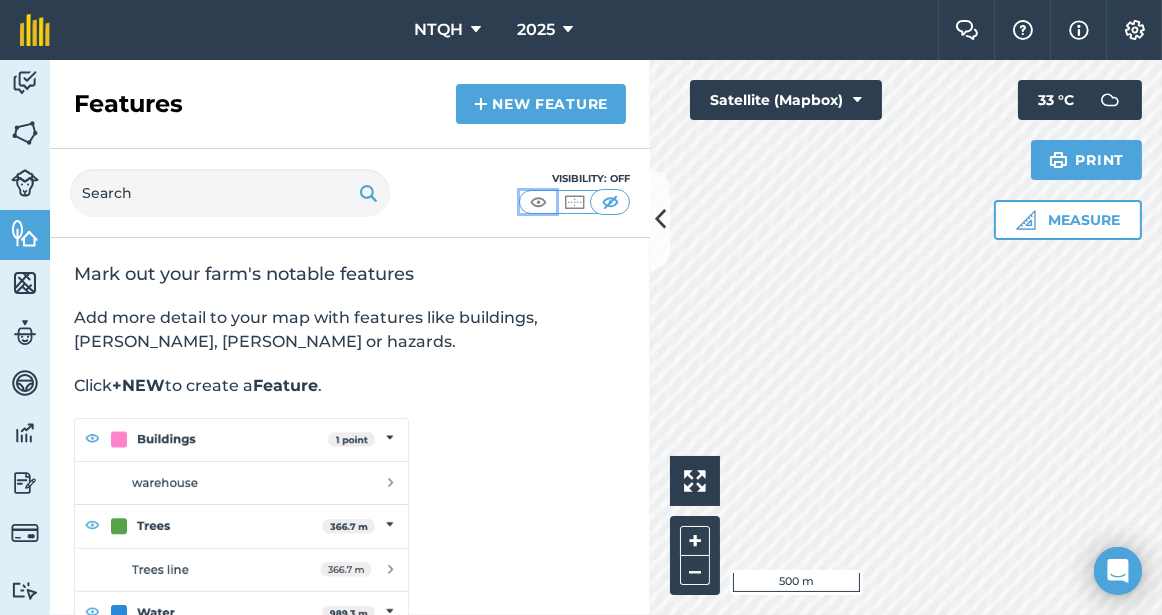 click at bounding box center [538, 202] 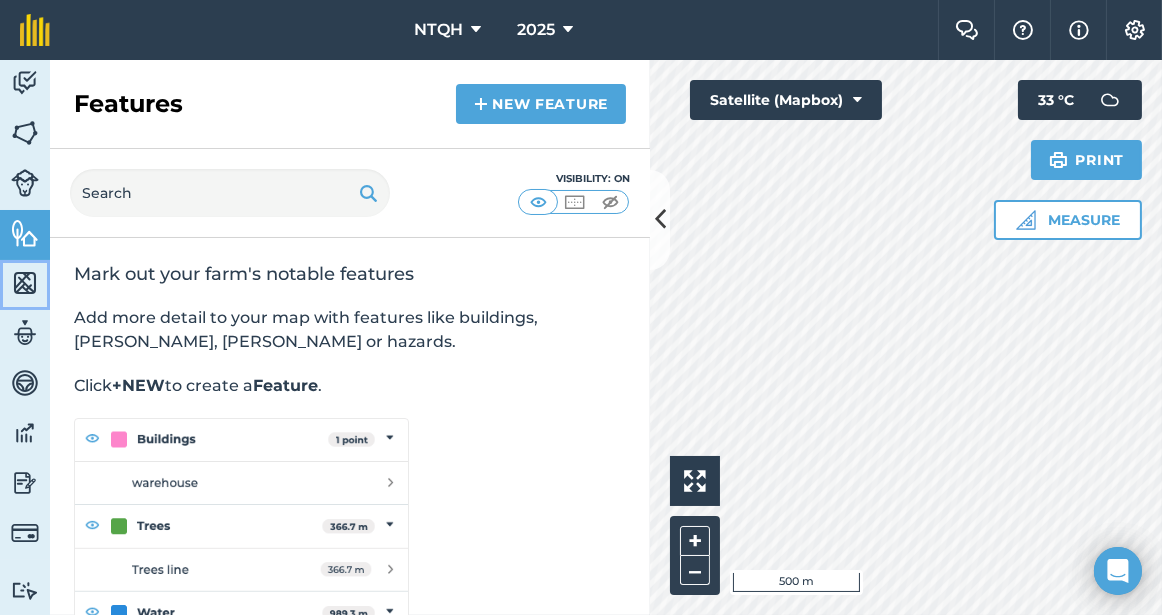click at bounding box center (25, 283) 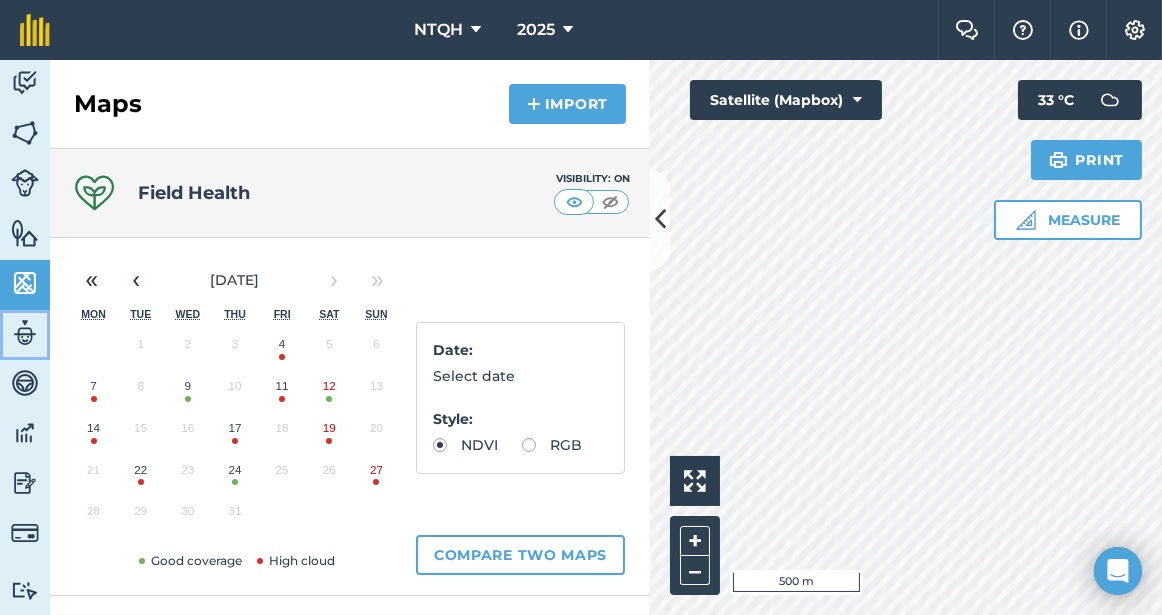 click at bounding box center [25, 333] 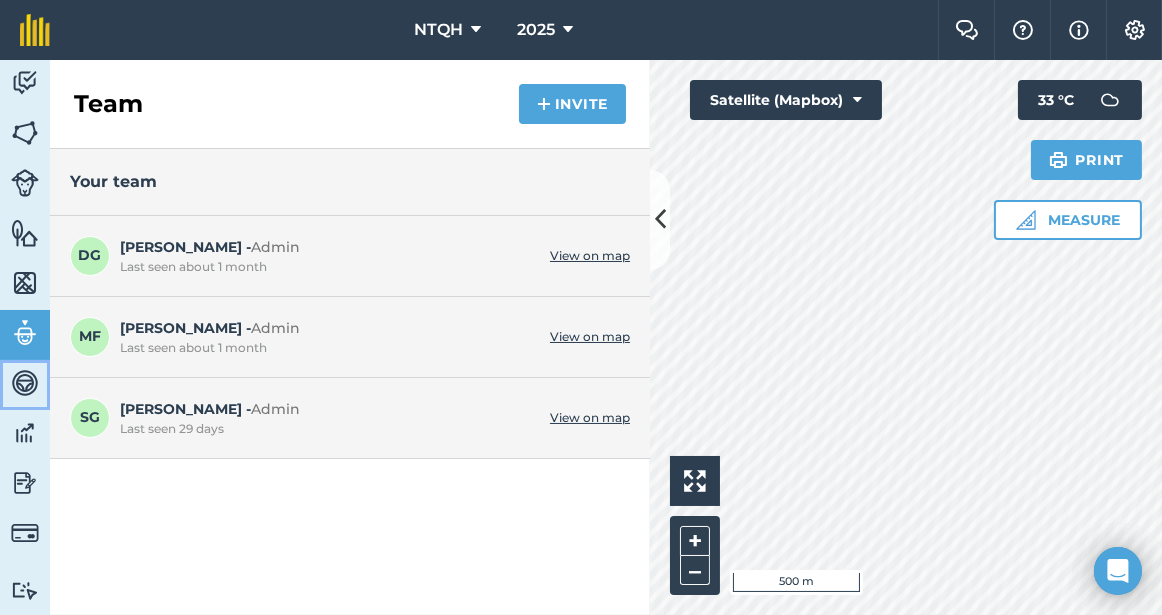 click at bounding box center (25, 383) 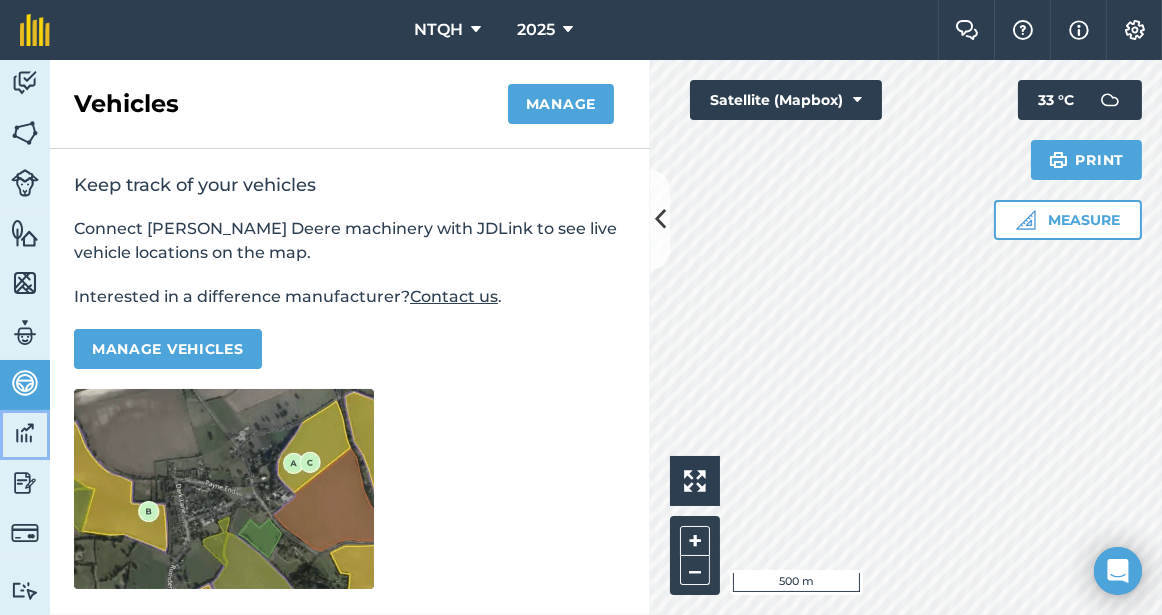click at bounding box center (25, 433) 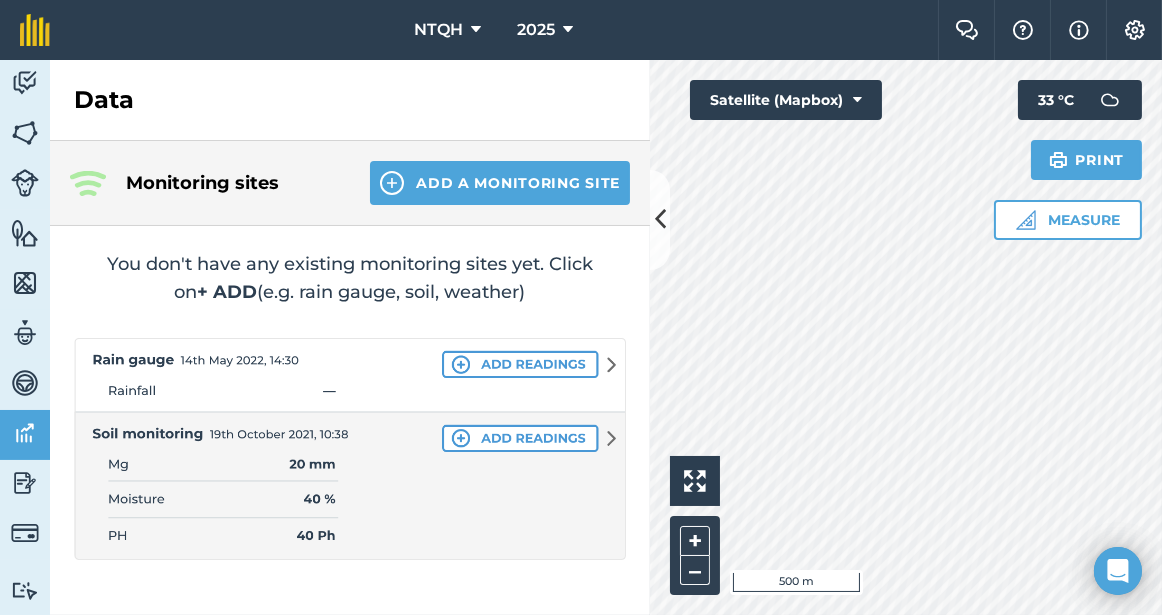 click at bounding box center (350, 449) 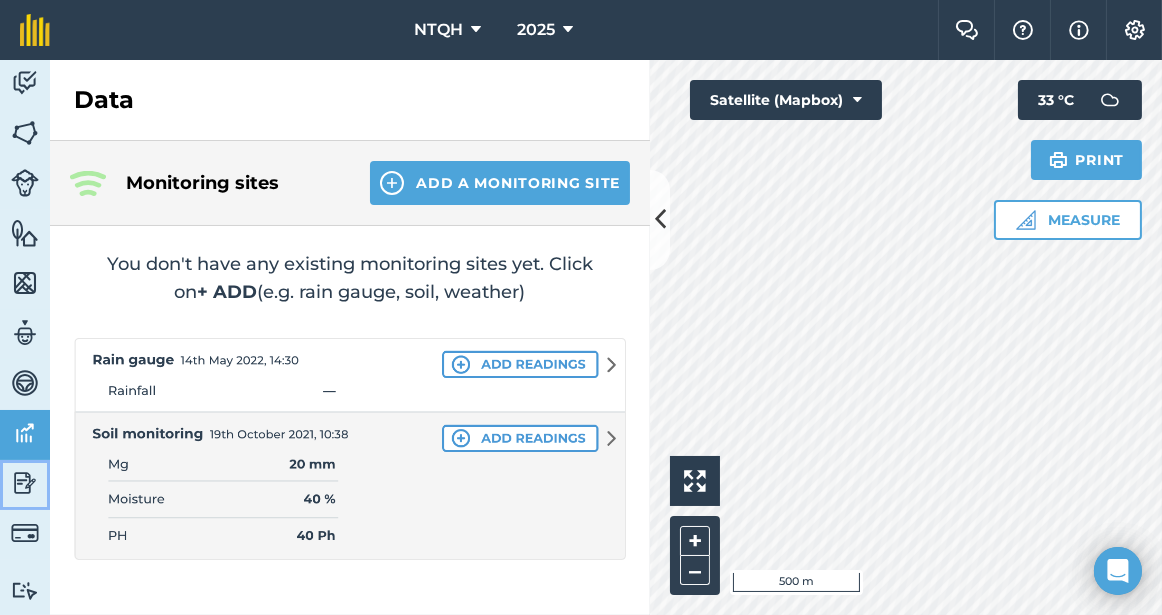 click at bounding box center [25, 483] 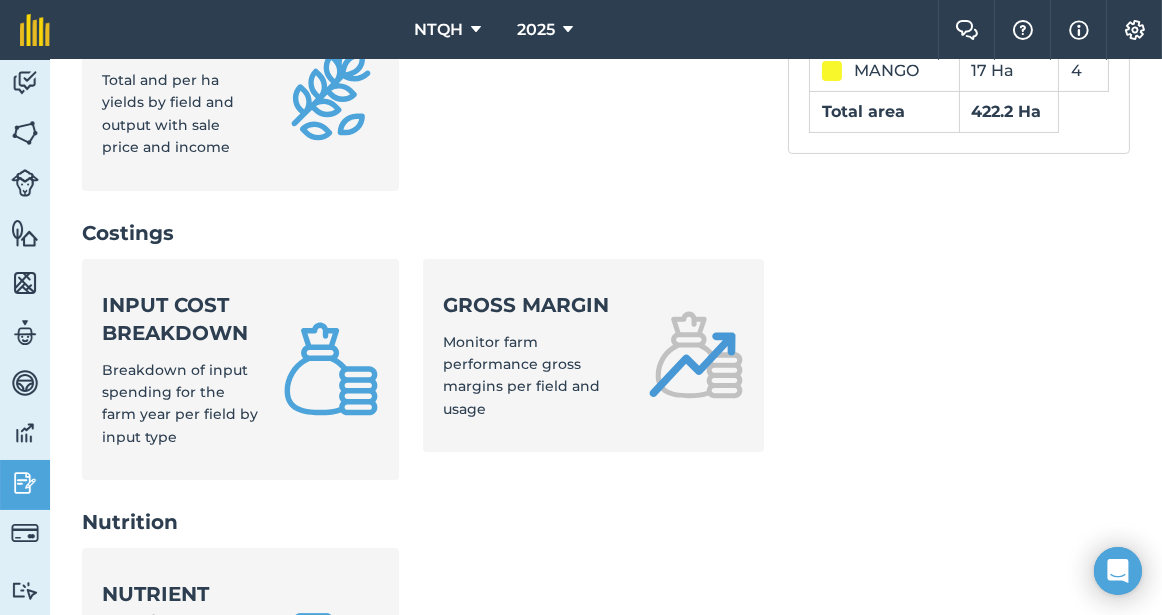 scroll, scrollTop: 800, scrollLeft: 0, axis: vertical 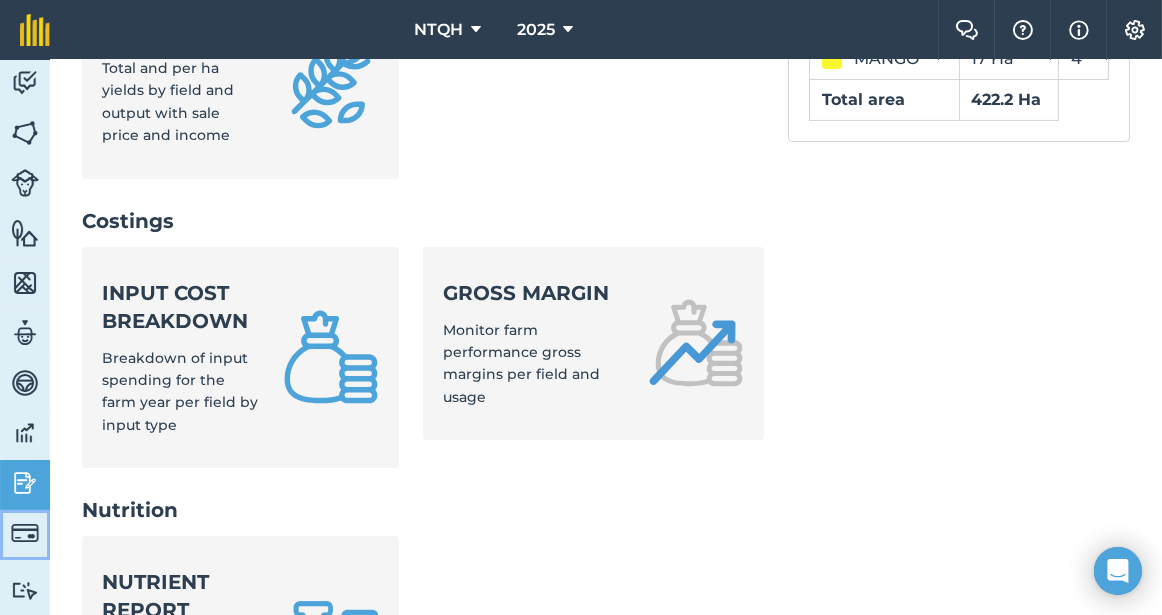 click at bounding box center [25, 533] 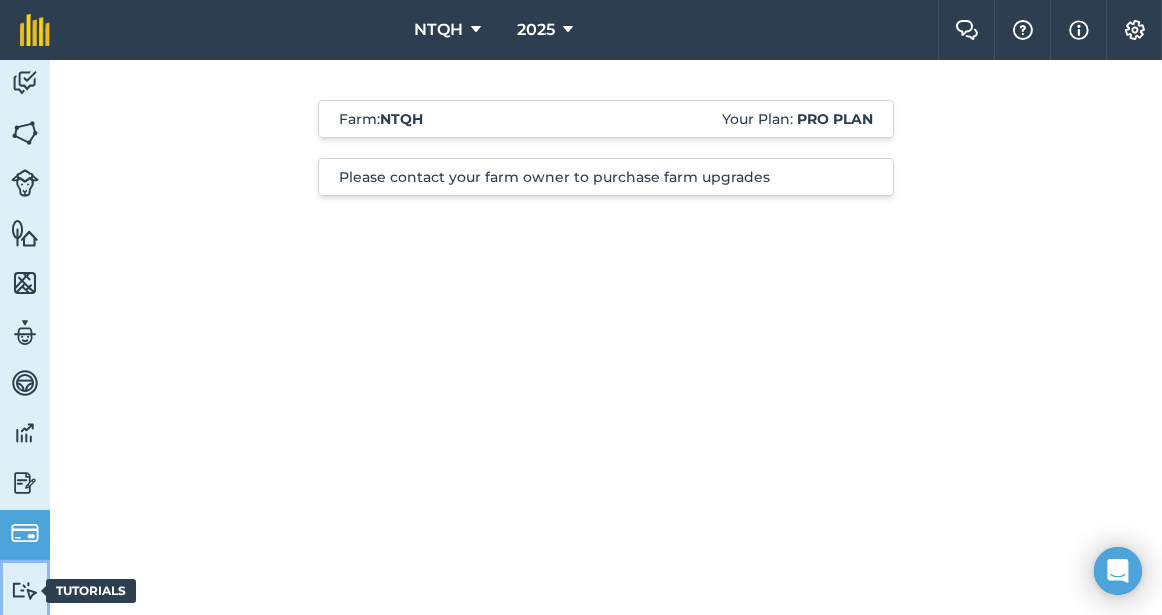 click at bounding box center [25, 590] 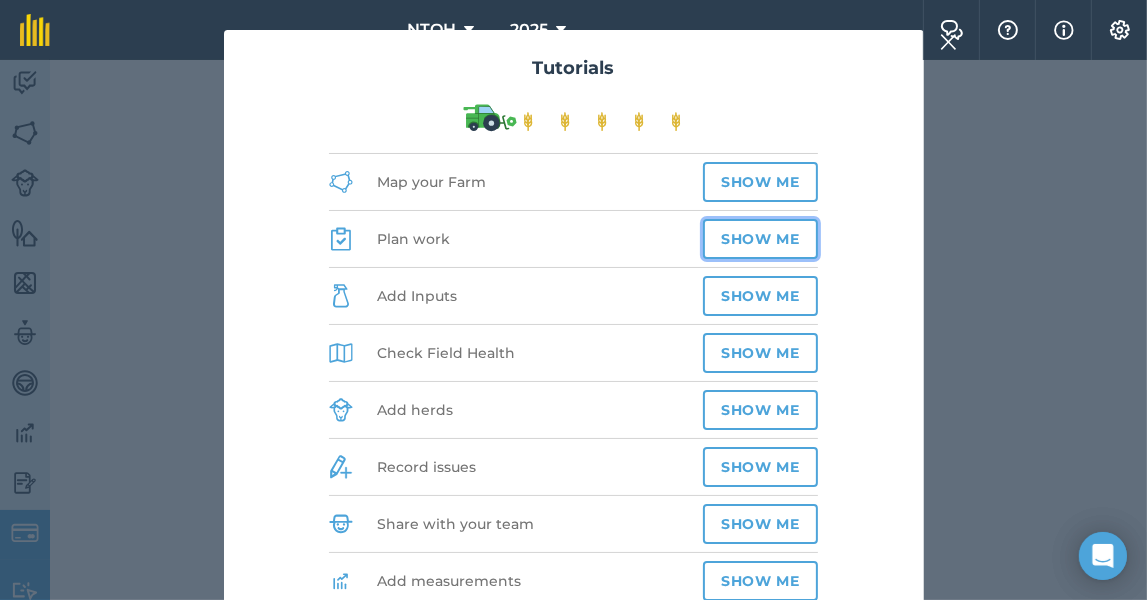 click on "Show me" at bounding box center [760, 239] 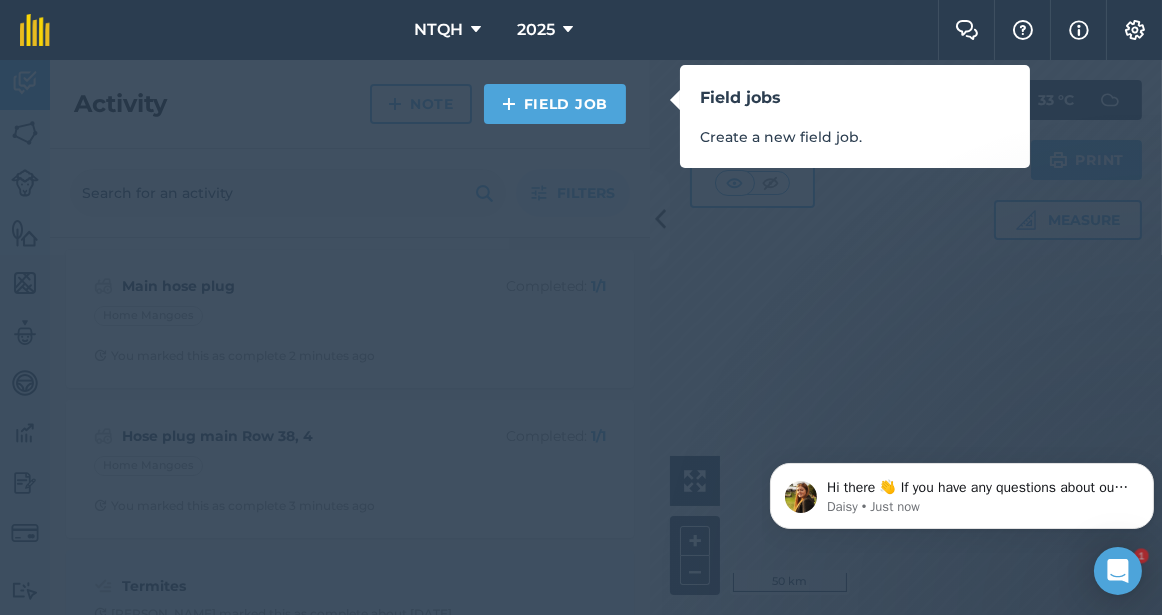 scroll, scrollTop: 0, scrollLeft: 0, axis: both 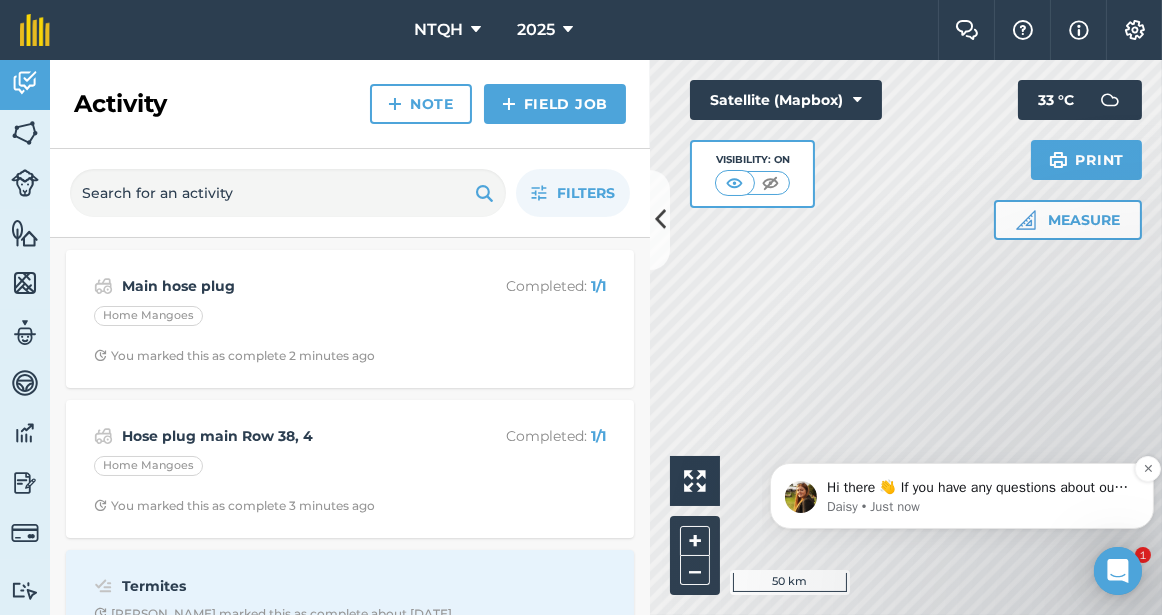 click on "Hi there 👋 If you have any questions about our pricing or which plan is right for you, I’m here to help! 🙂 Daisy" at bounding box center (977, 487) 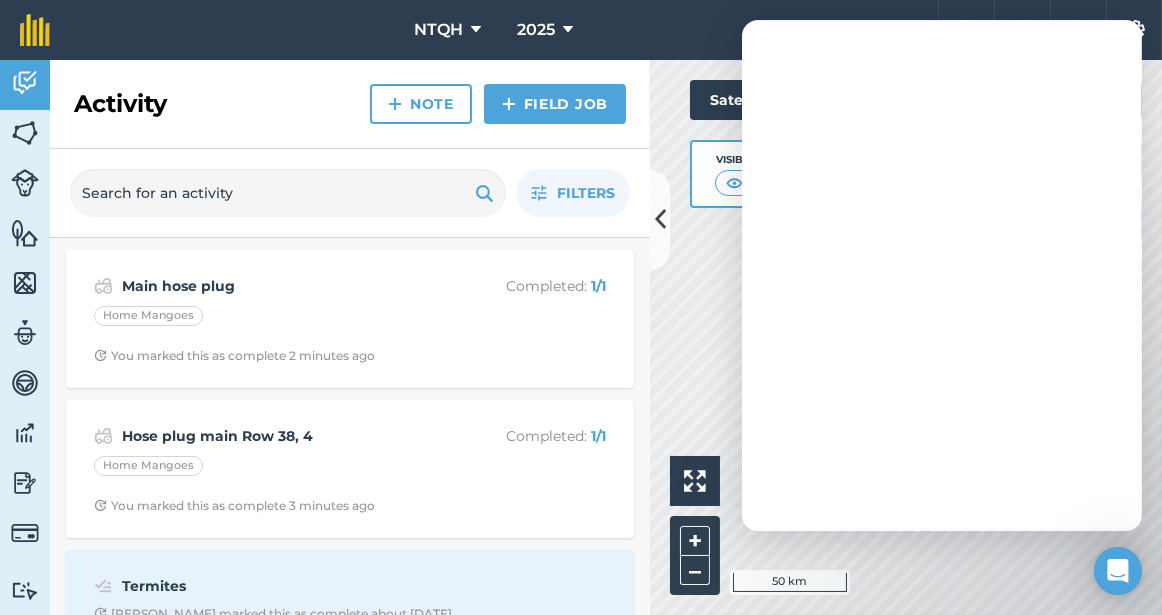 scroll, scrollTop: 0, scrollLeft: 0, axis: both 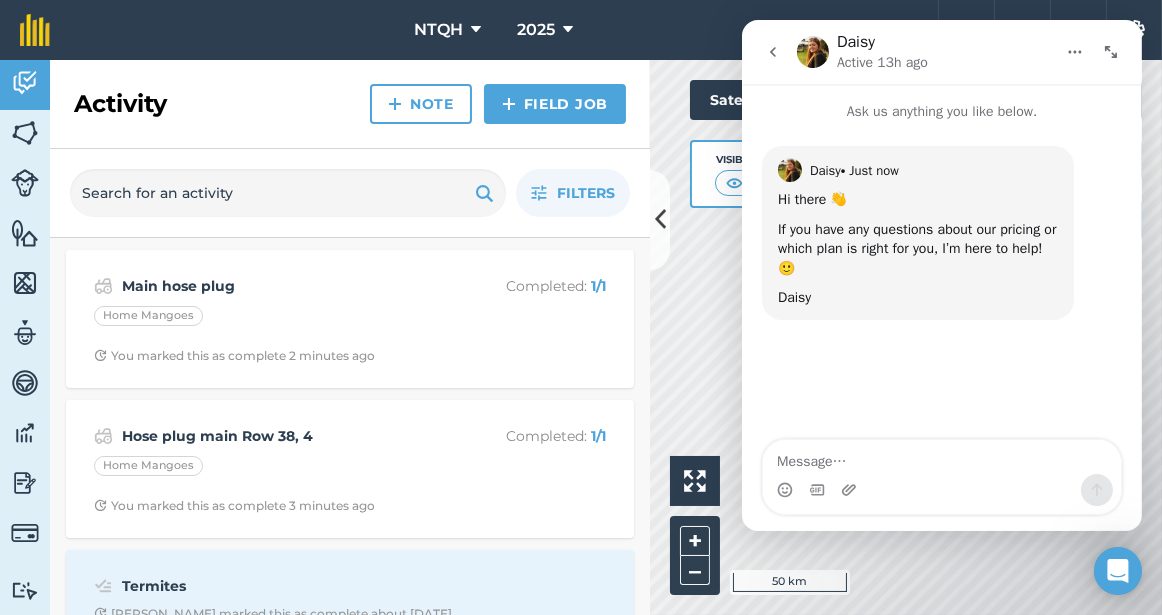 click 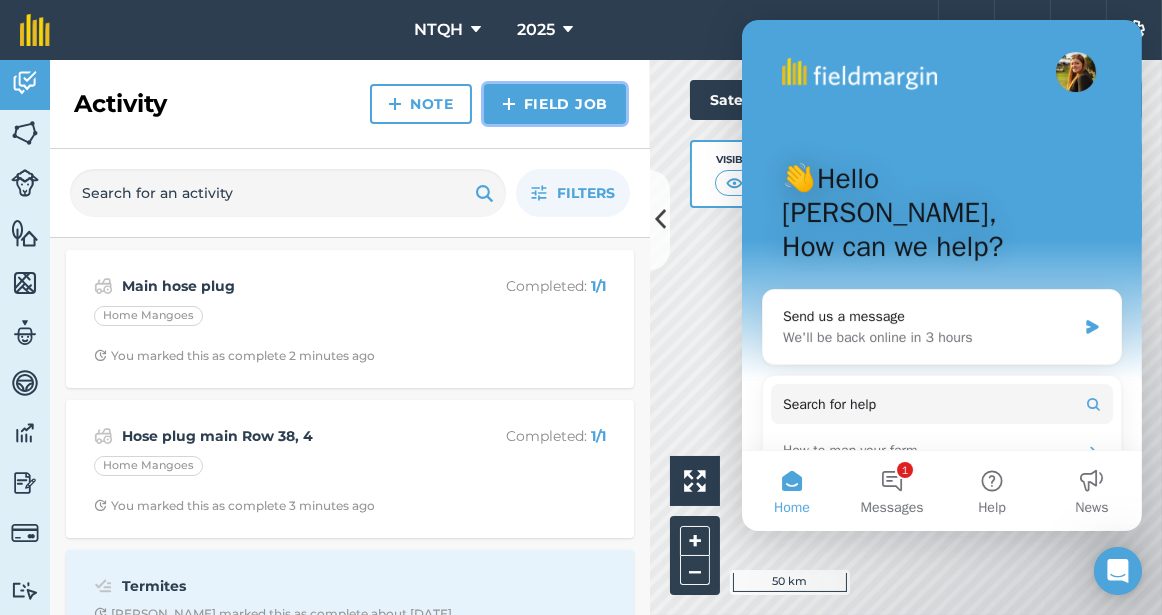 click on "Field Job" at bounding box center [555, 104] 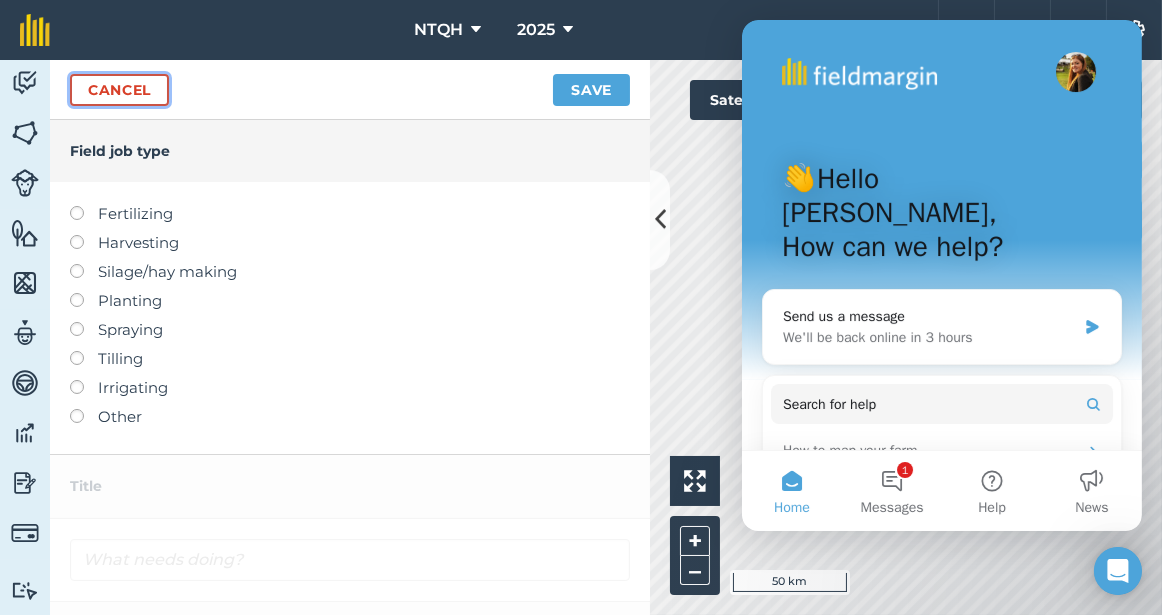 click on "Cancel" at bounding box center [119, 90] 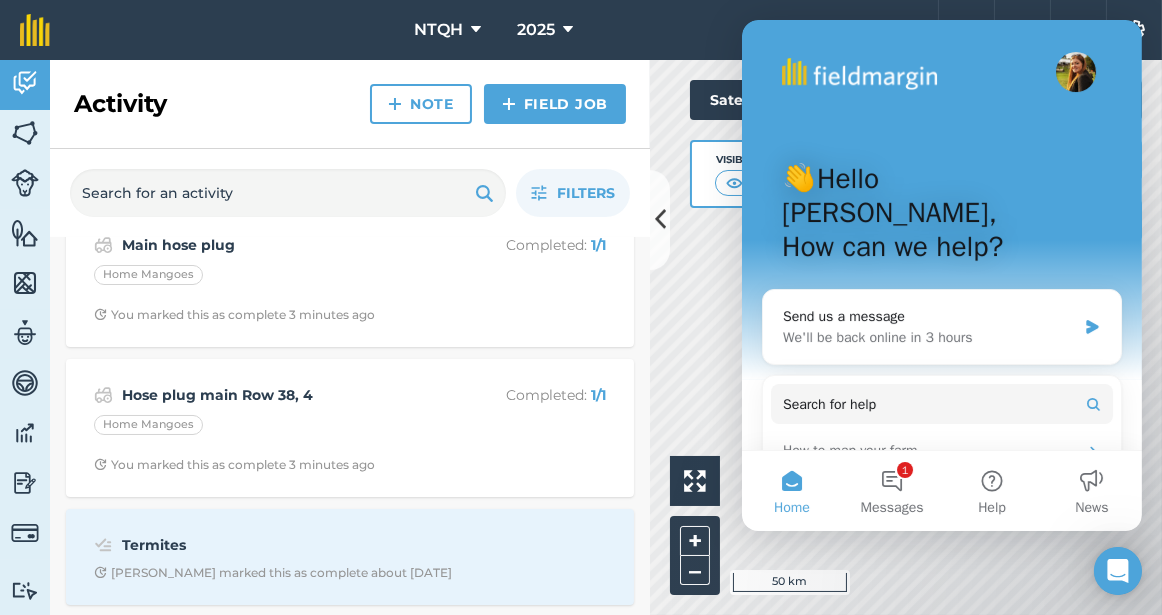 scroll, scrollTop: 0, scrollLeft: 0, axis: both 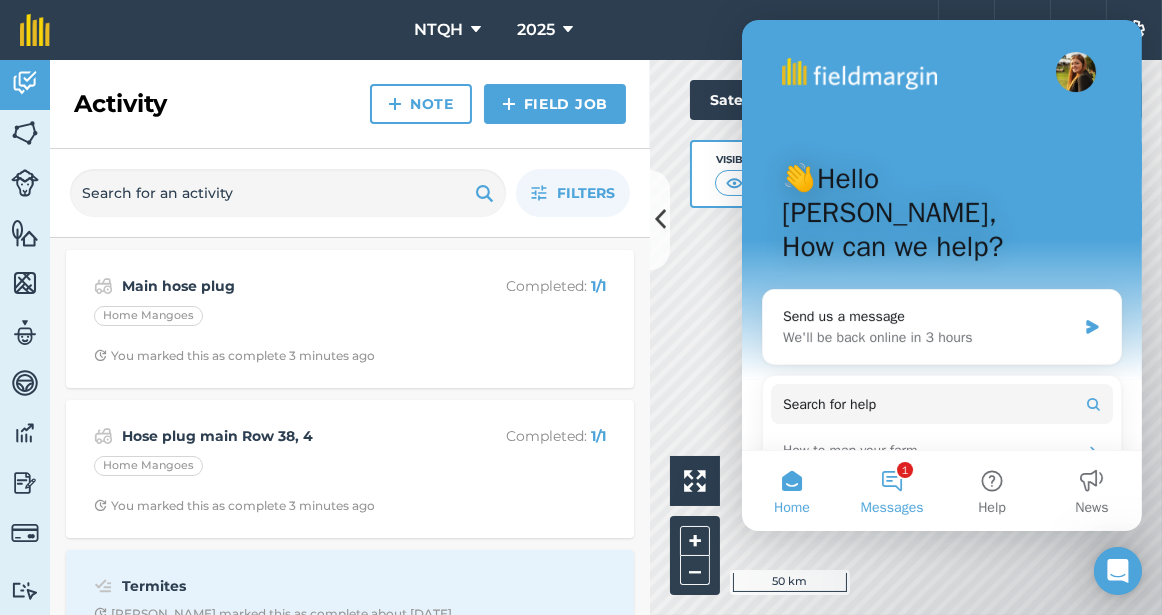 click on "1 Messages" at bounding box center (891, 491) 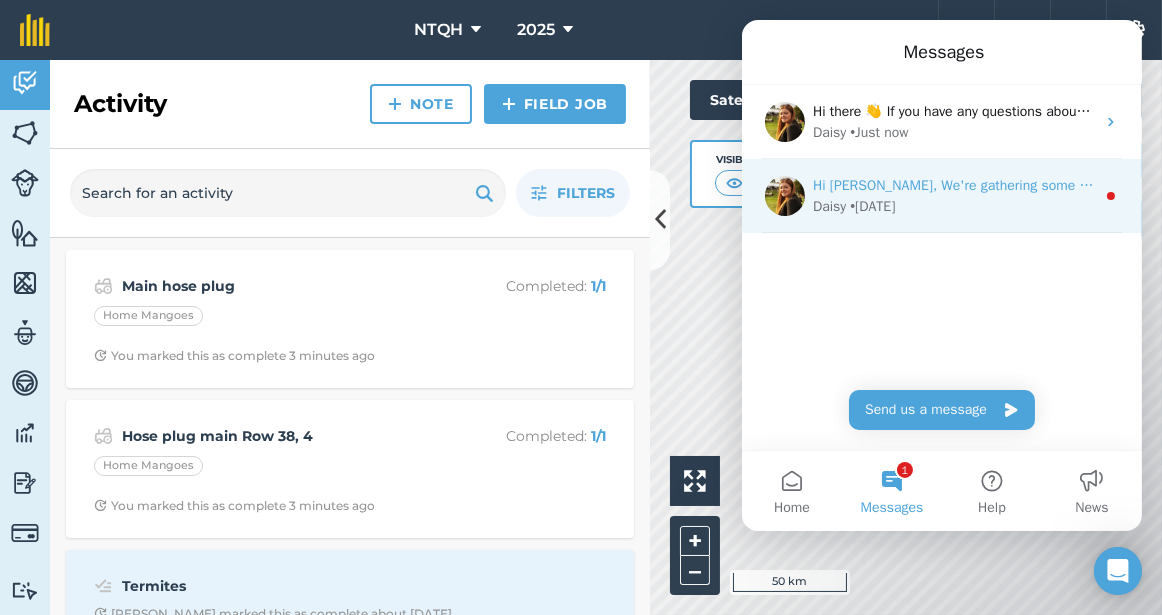 click on "Hi [PERSON_NAME],   We're gathering some photos of what our users are getting up to on farm at the moment to share across our social media channels - are you able to help out? 🚜🐑   If you've got any pictures which you don't mind us sharing either pop them in the chat below 👇 or send via email to [EMAIL_ADDRESS][DOMAIN_NAME] 📩   Cheers,  [PERSON_NAME]" at bounding box center (1938, 185) 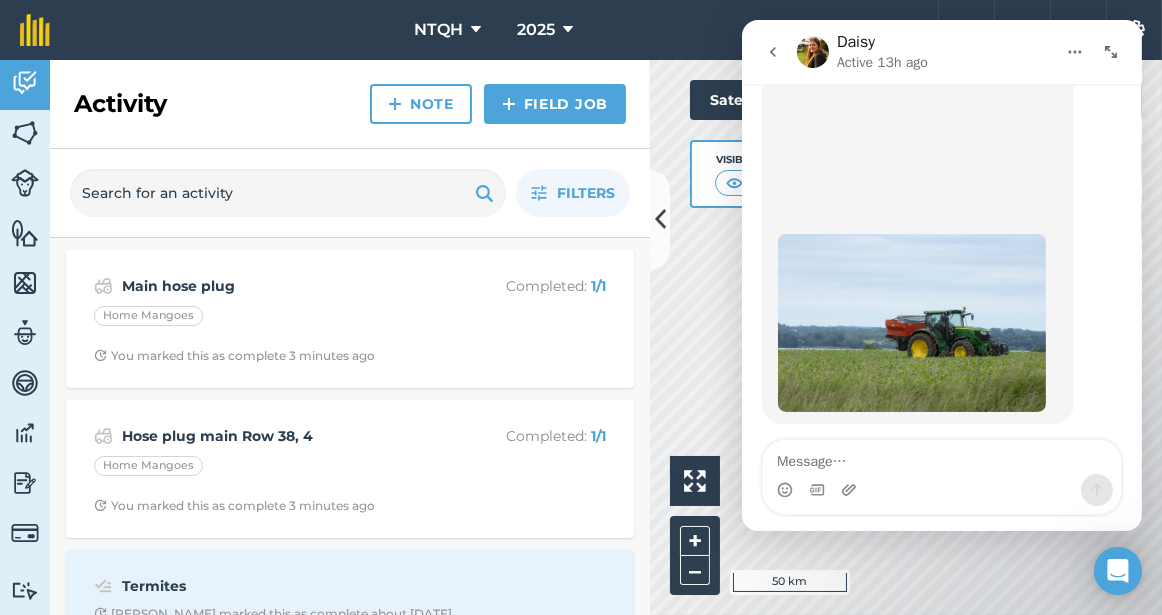scroll, scrollTop: 505, scrollLeft: 0, axis: vertical 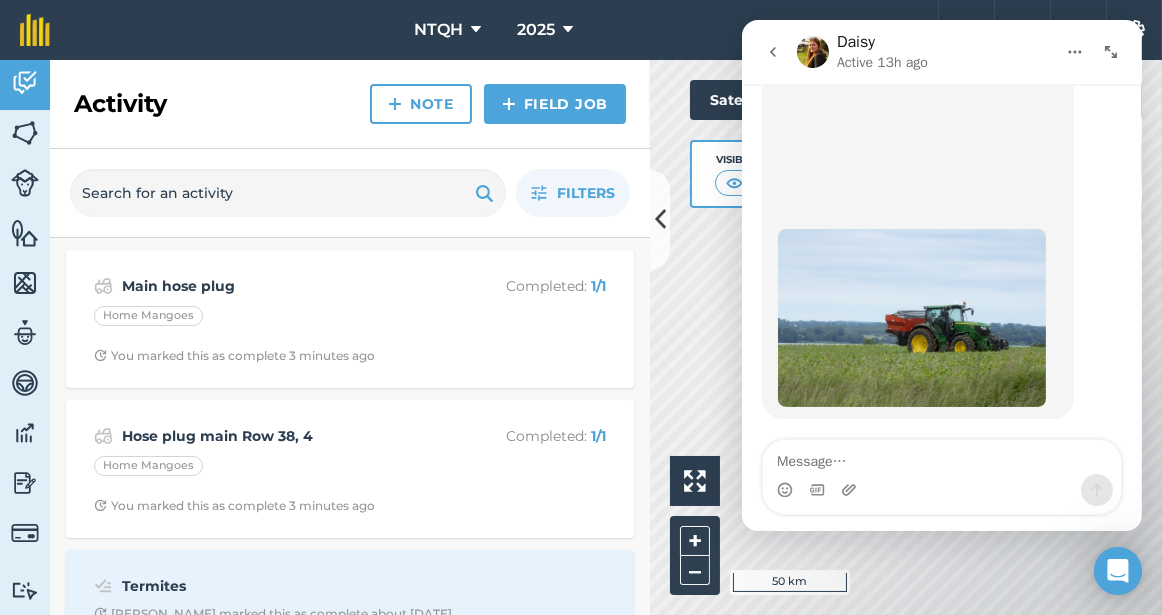 click 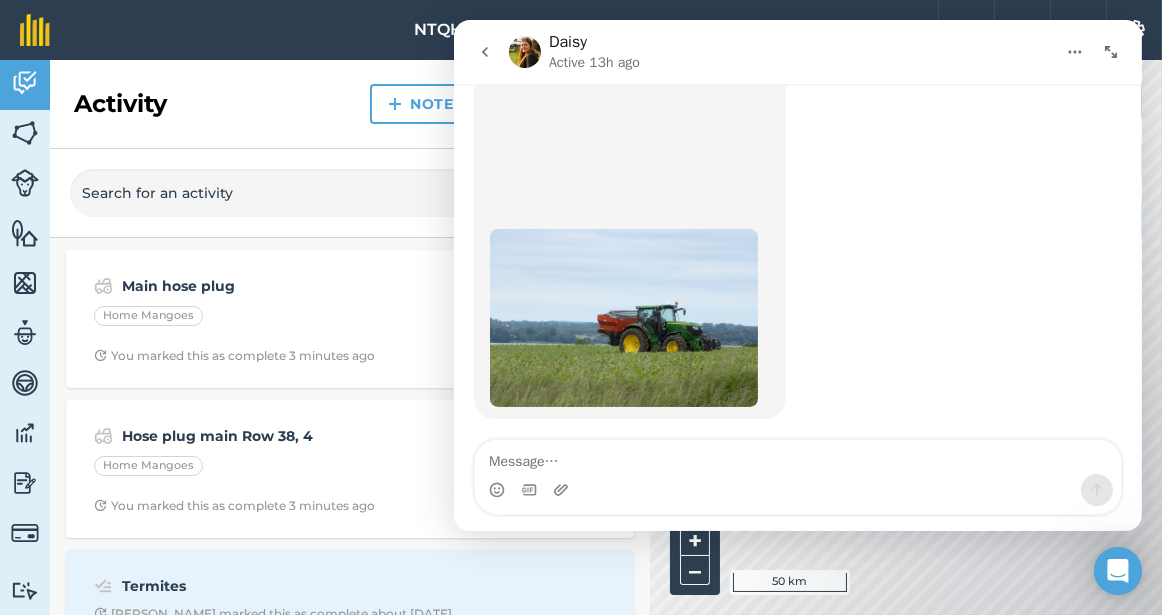 scroll, scrollTop: 446, scrollLeft: 0, axis: vertical 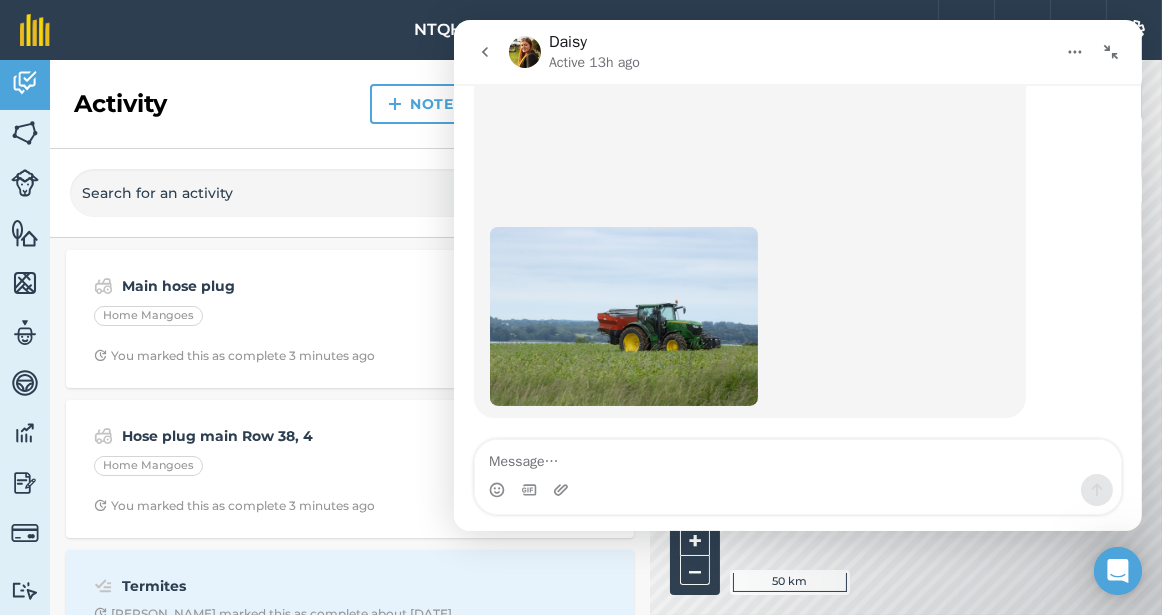 click 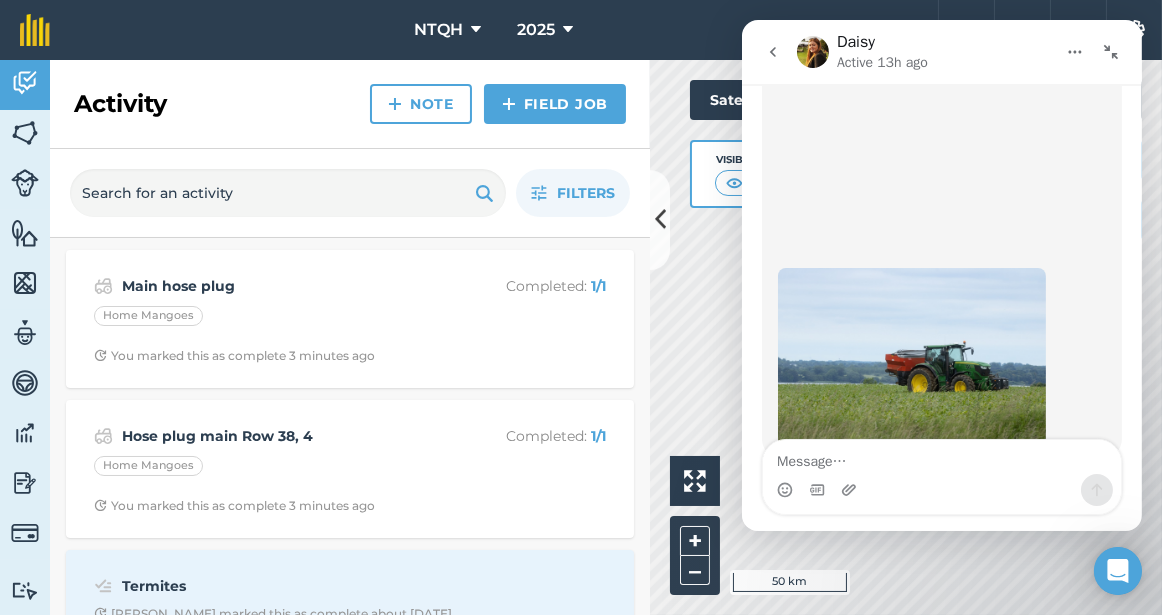 scroll, scrollTop: 505, scrollLeft: 0, axis: vertical 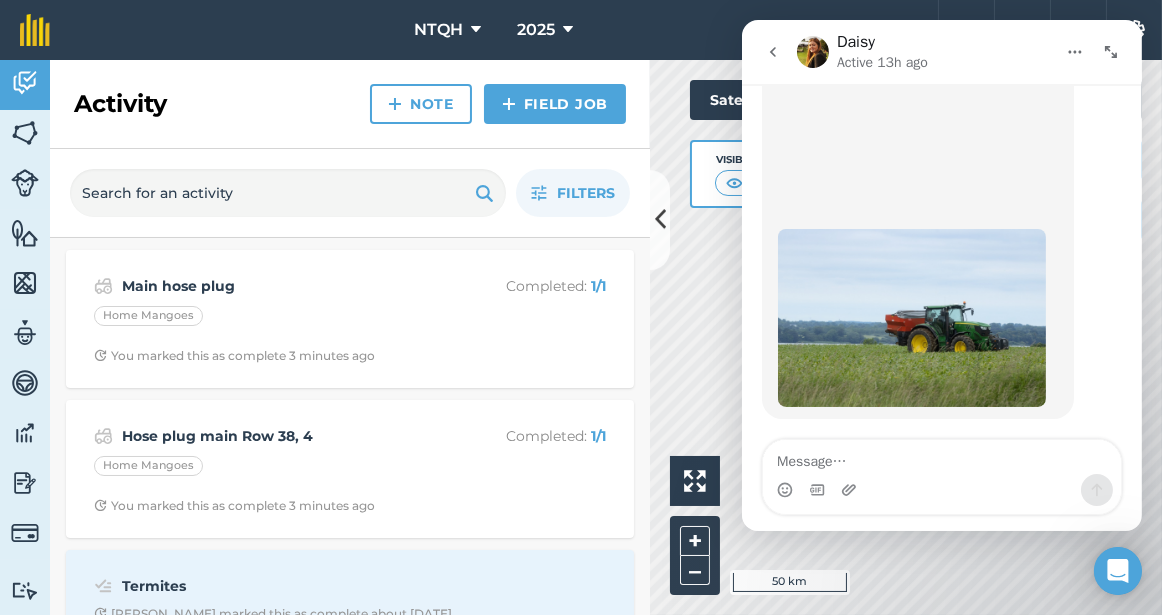 click 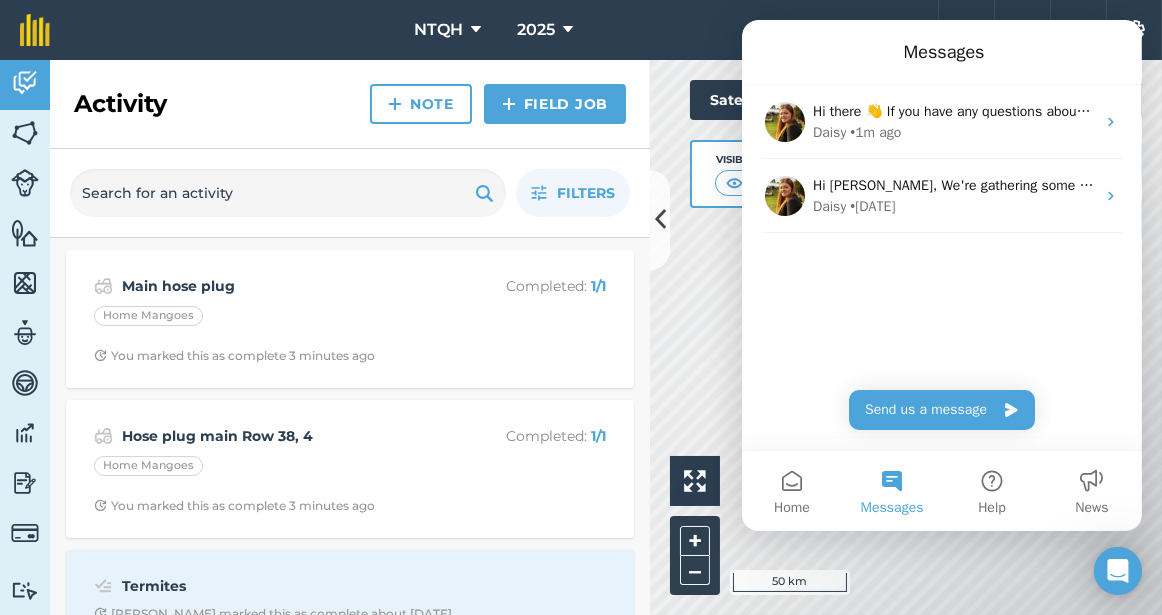 scroll, scrollTop: 0, scrollLeft: 0, axis: both 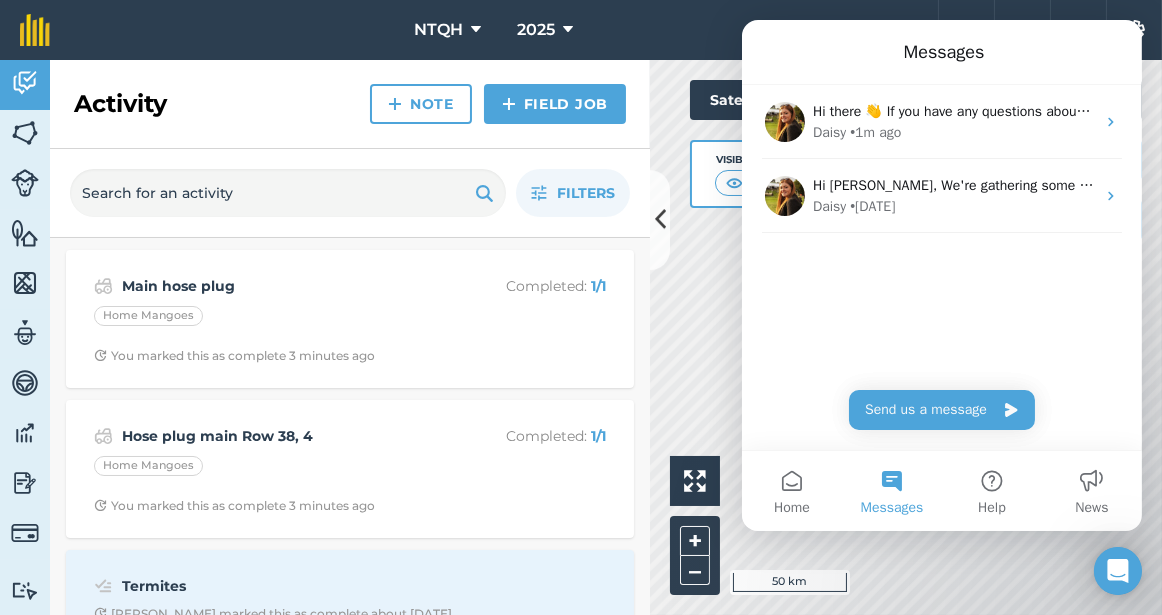 click on "NTQH 2025" at bounding box center (504, 30) 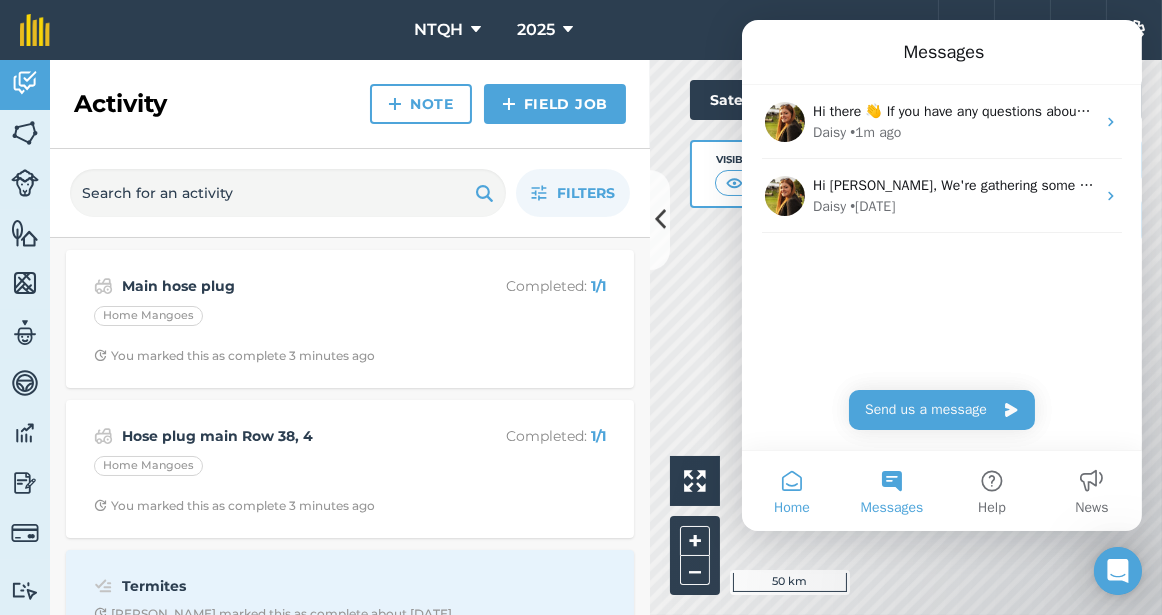 click on "Home" at bounding box center [791, 491] 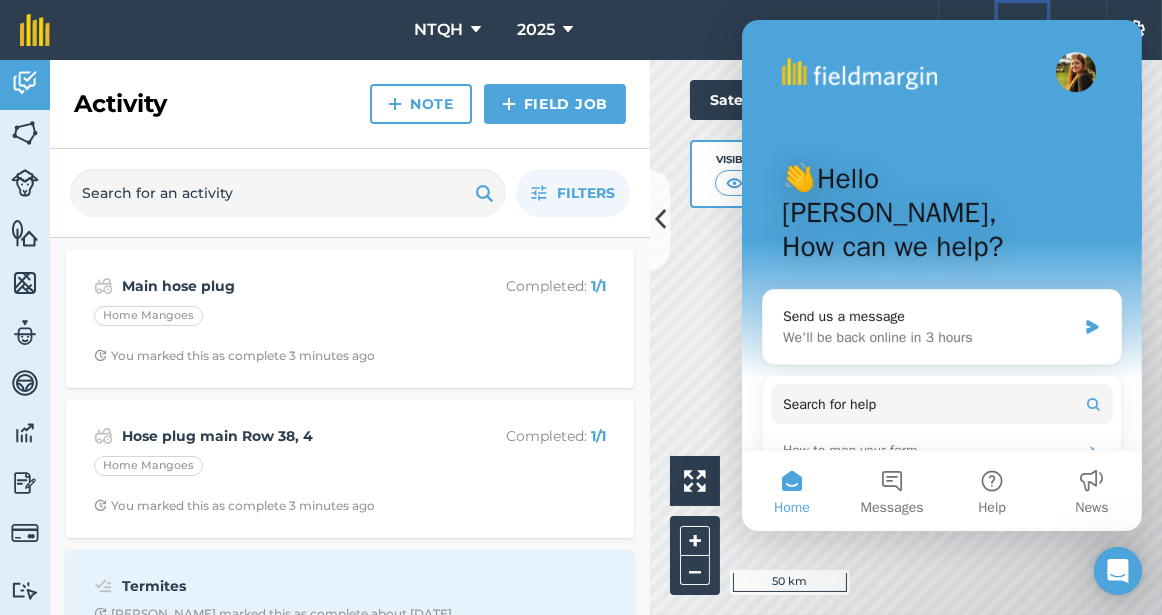 click on "Help" at bounding box center (1022, 30) 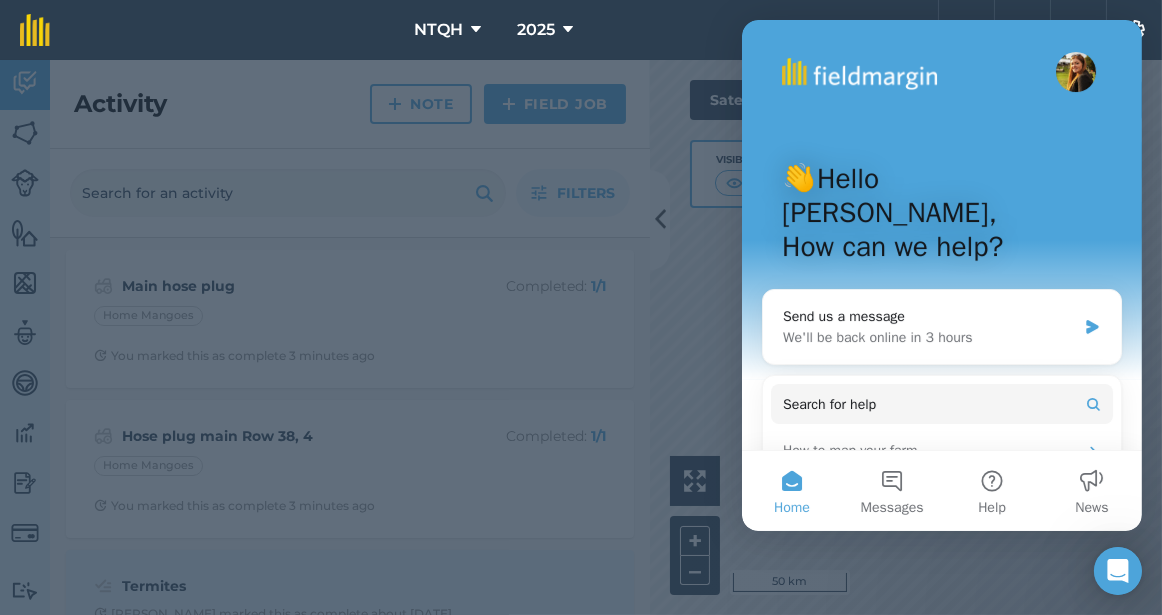 click on "NTQH 2025" at bounding box center [504, 30] 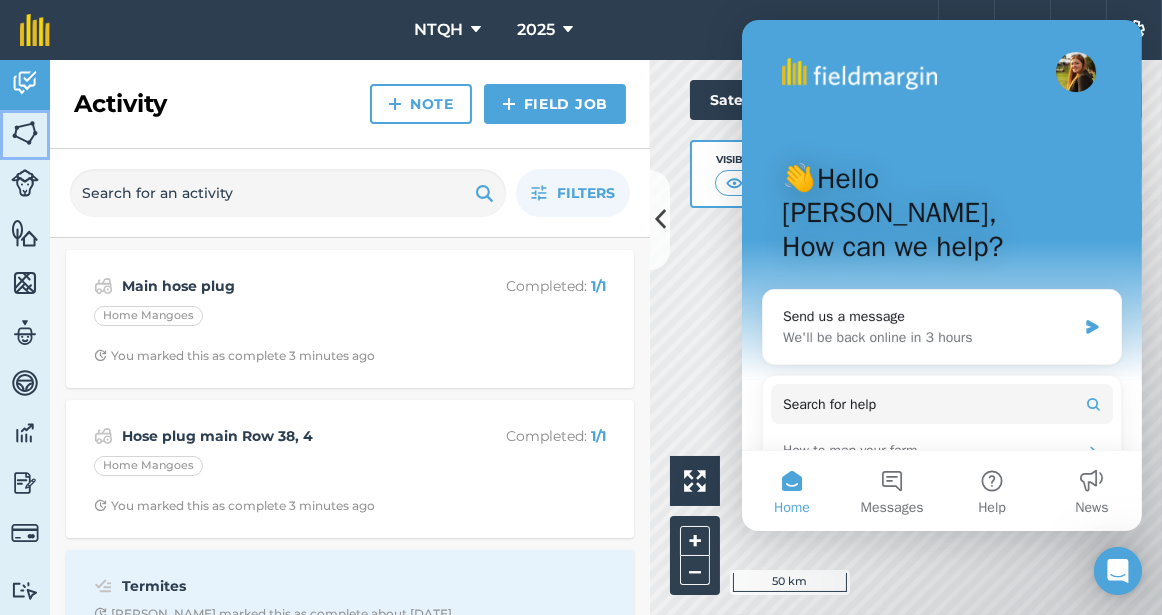 click at bounding box center (25, 133) 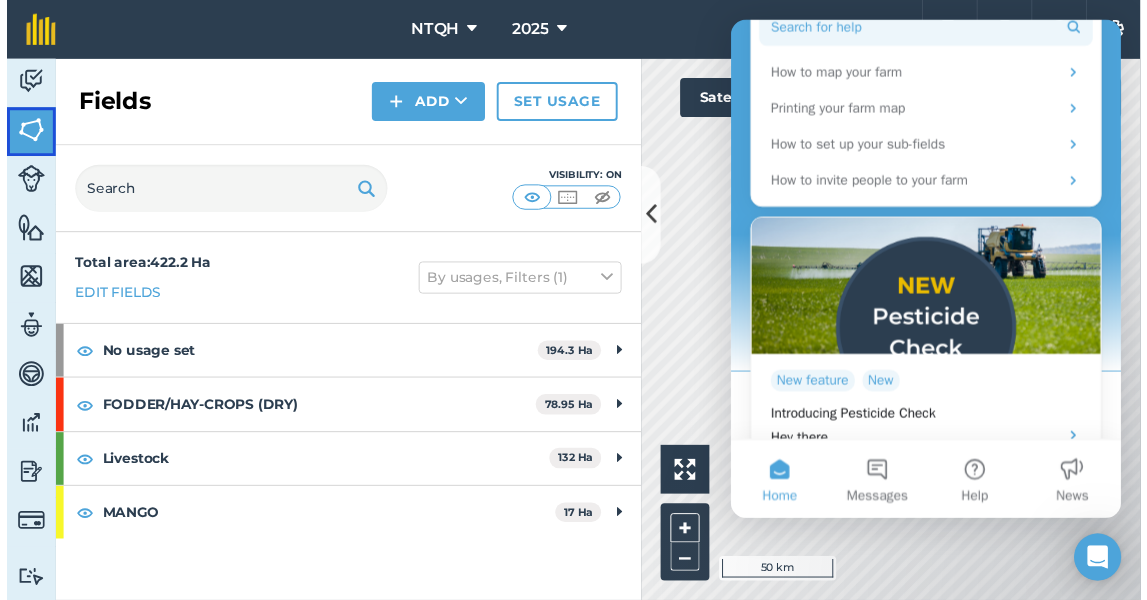 scroll, scrollTop: 0, scrollLeft: 0, axis: both 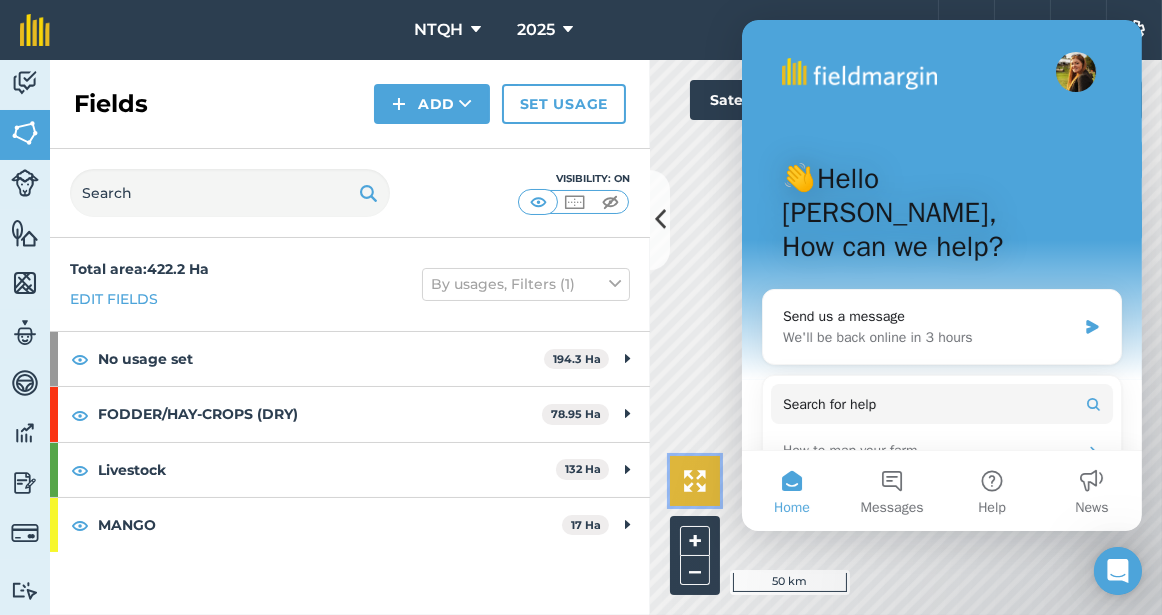 click at bounding box center (695, 481) 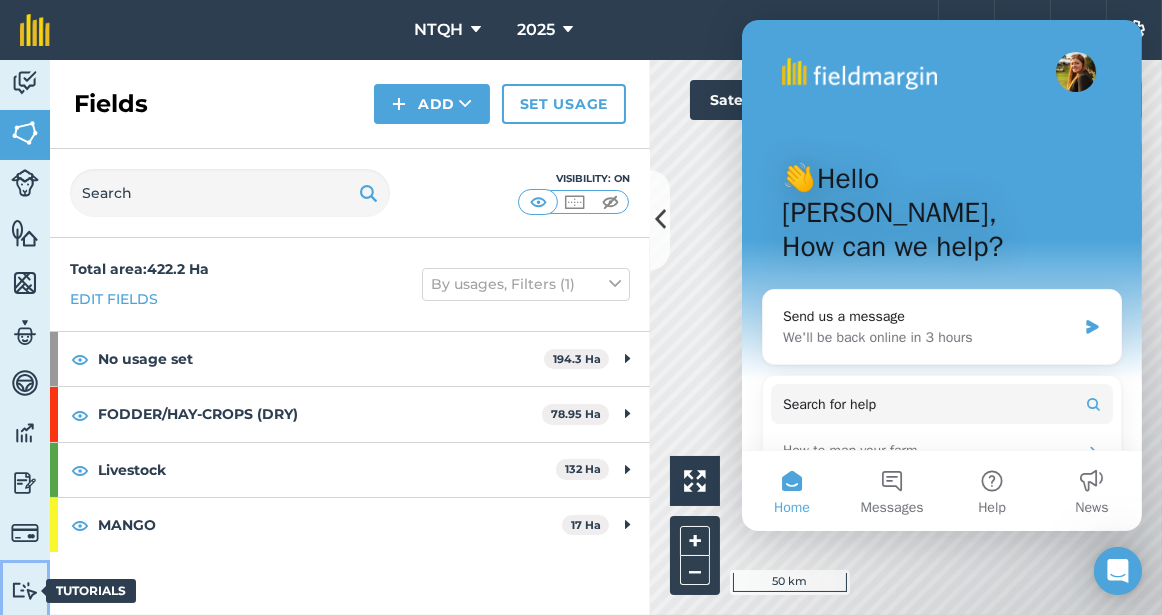 click at bounding box center [25, 590] 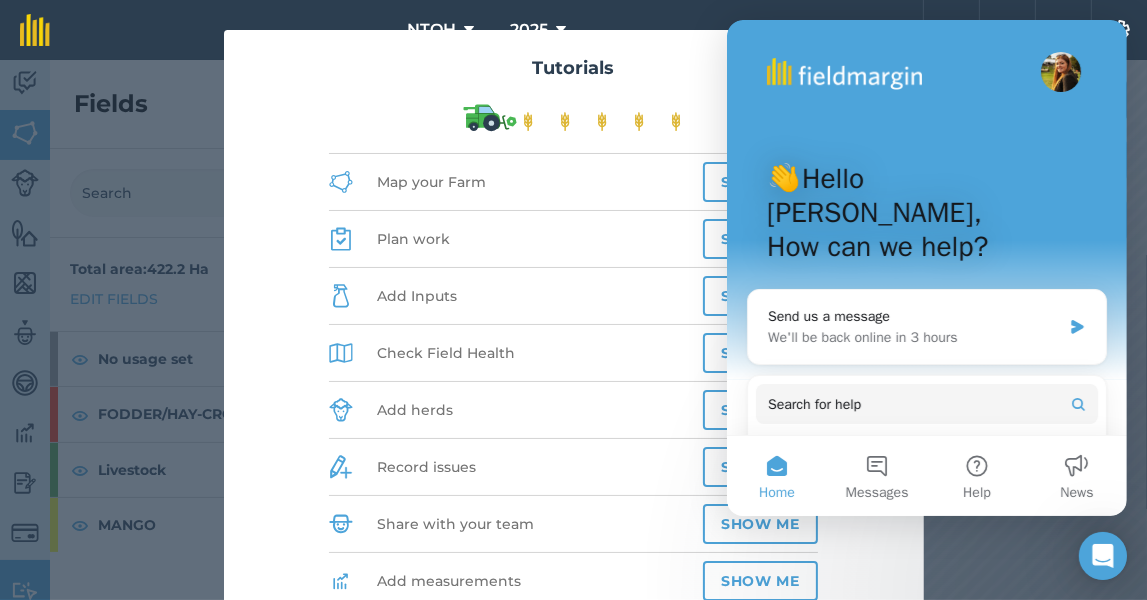 click on "👋Hello [PERSON_NAME], How can we help? Send us a message We'll be back online in 3 hours Search for help How to map your farm Printing your farm map How to set up your sub-fields How to invite people to your farm New feature New Introducing Pesticide Check Hey there," at bounding box center (926, 441) 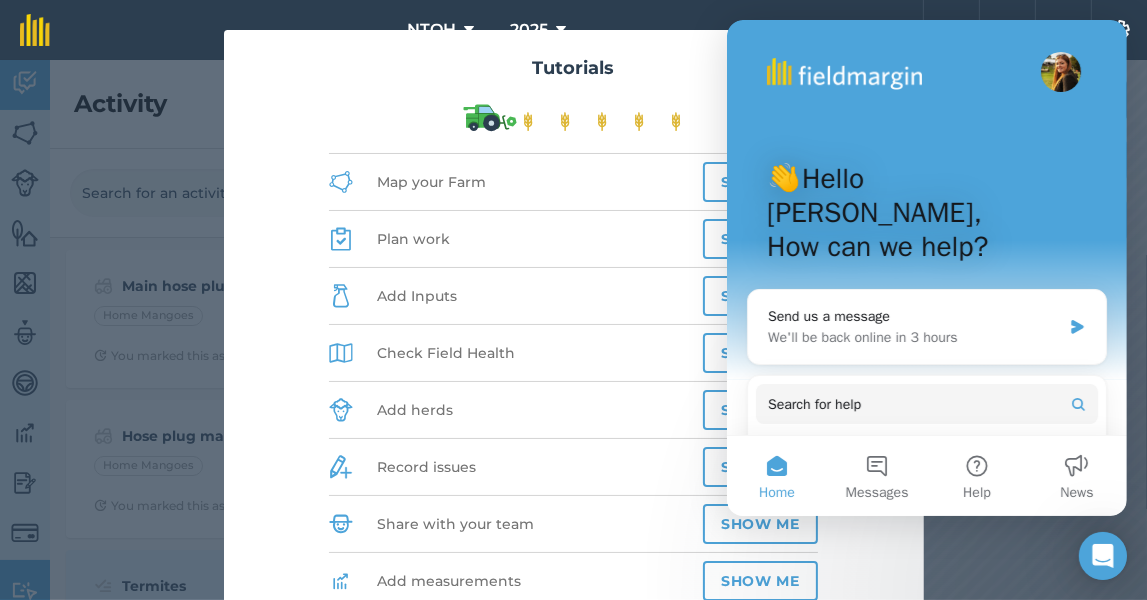 click at bounding box center (843, 74) 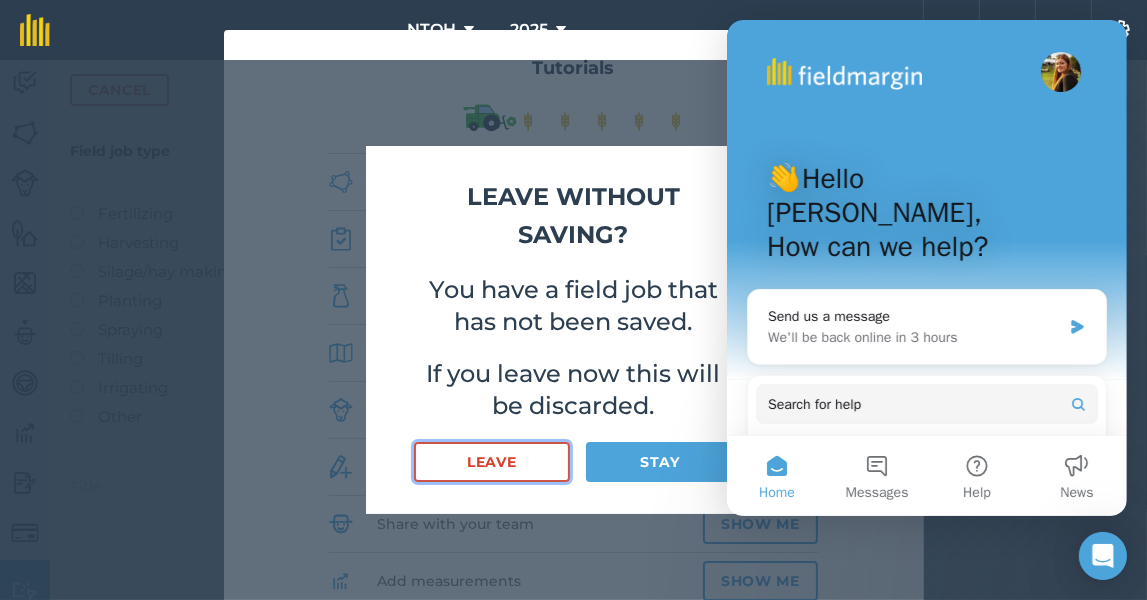 click on "Leave" at bounding box center [492, 462] 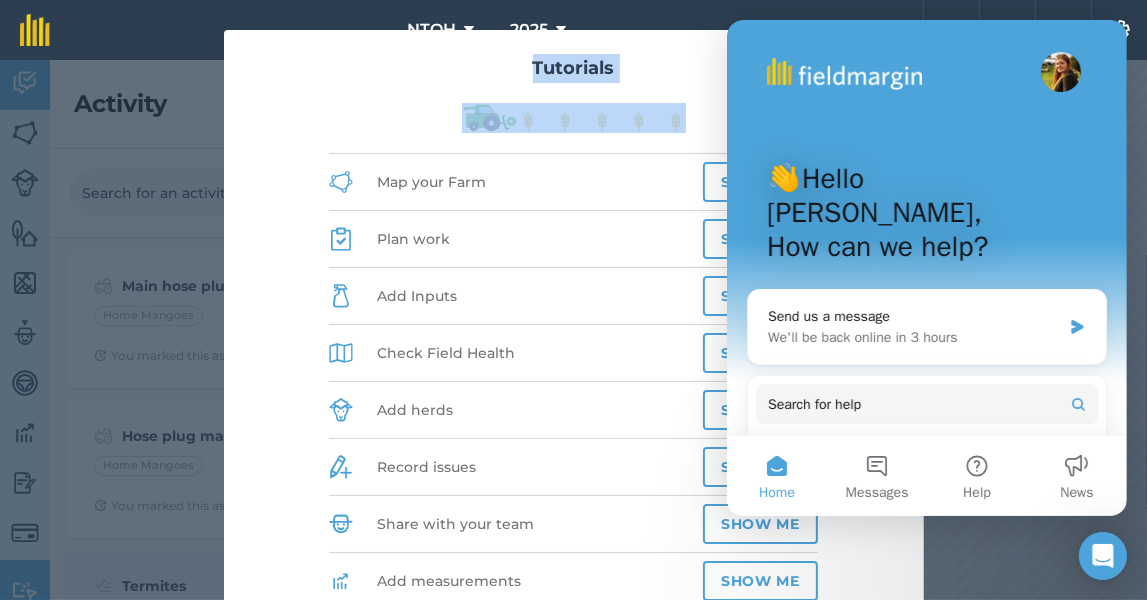 drag, startPoint x: 393, startPoint y: 93, endPoint x: 298, endPoint y: 72, distance: 97.29337 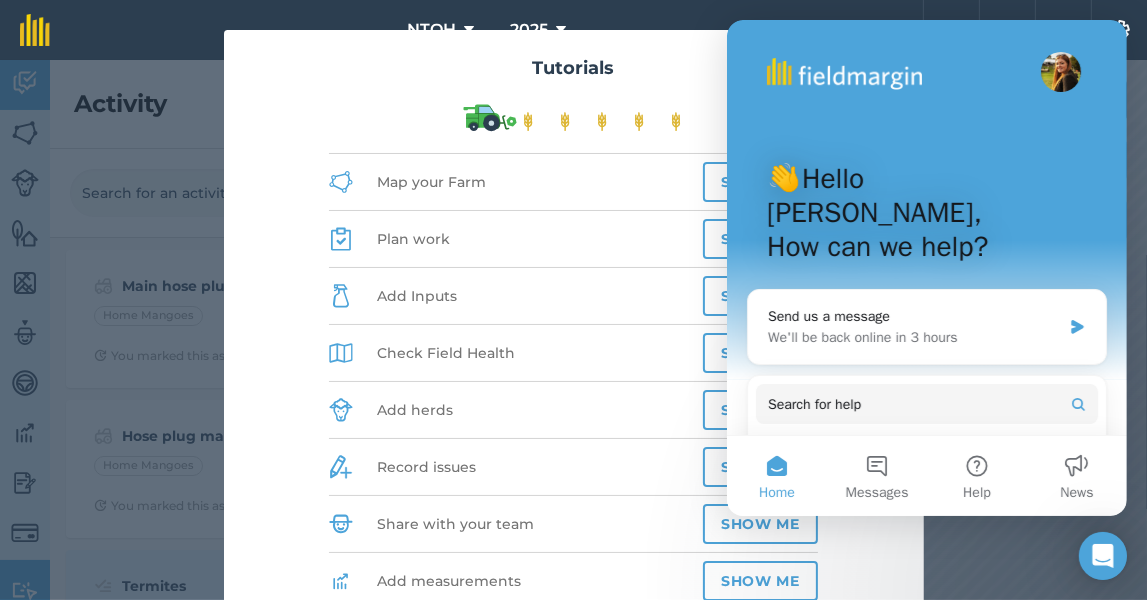 drag, startPoint x: 303, startPoint y: 46, endPoint x: 249, endPoint y: 37, distance: 54.74486 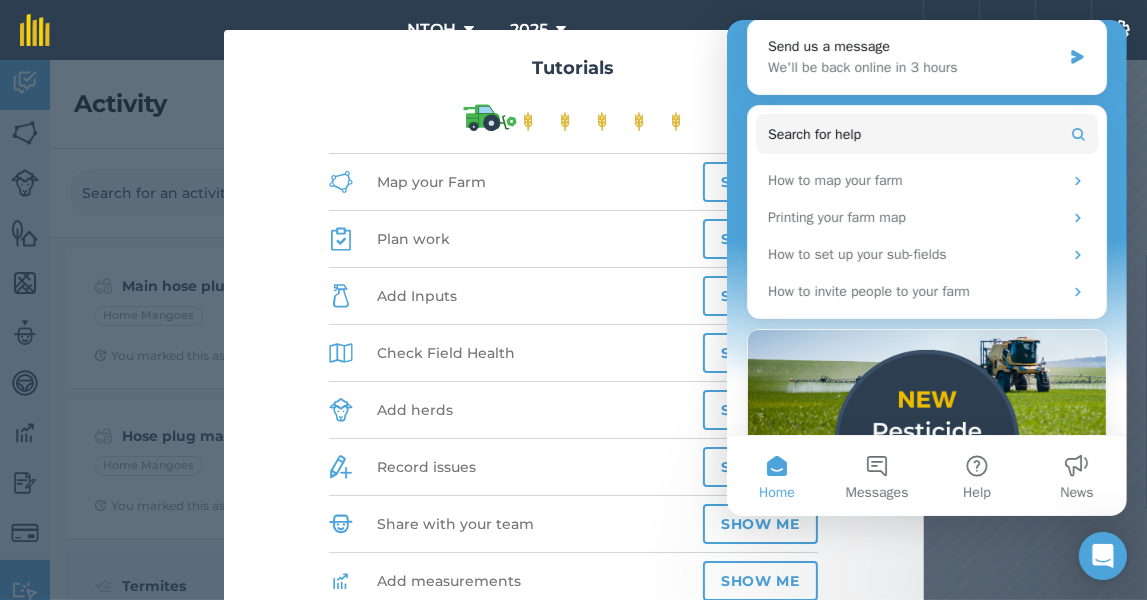 scroll, scrollTop: 191, scrollLeft: 0, axis: vertical 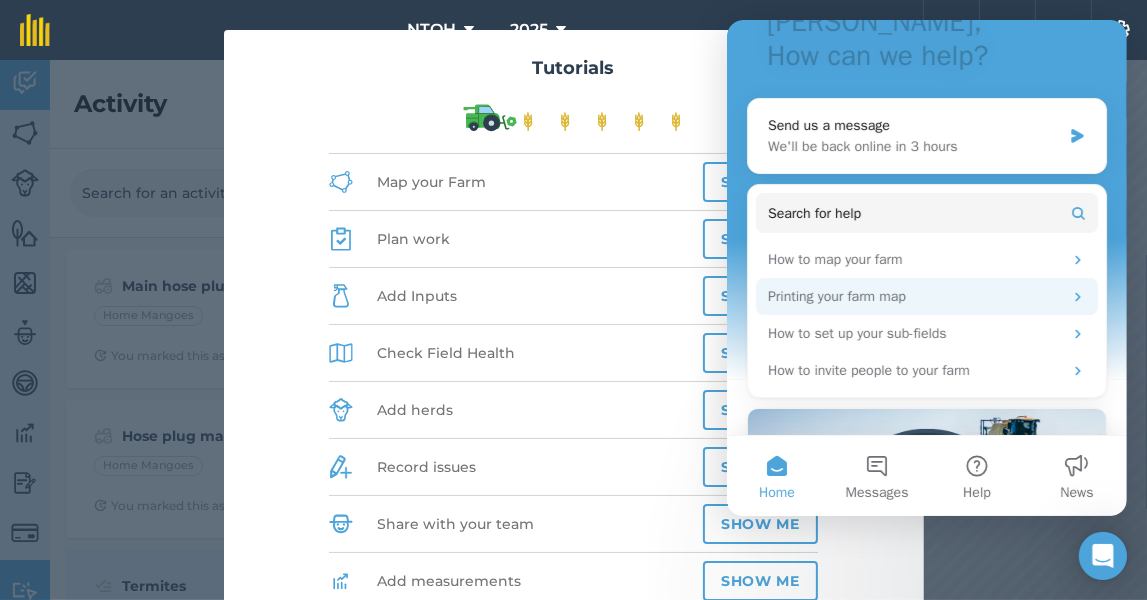 click on "Printing your farm map" at bounding box center [914, 296] 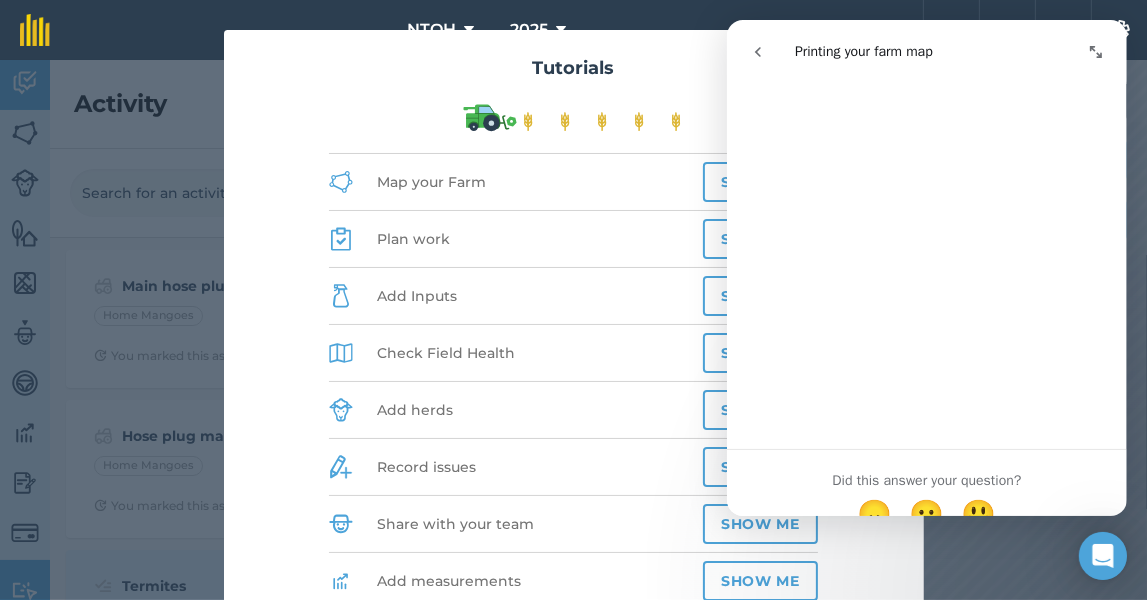 scroll, scrollTop: 1780, scrollLeft: 0, axis: vertical 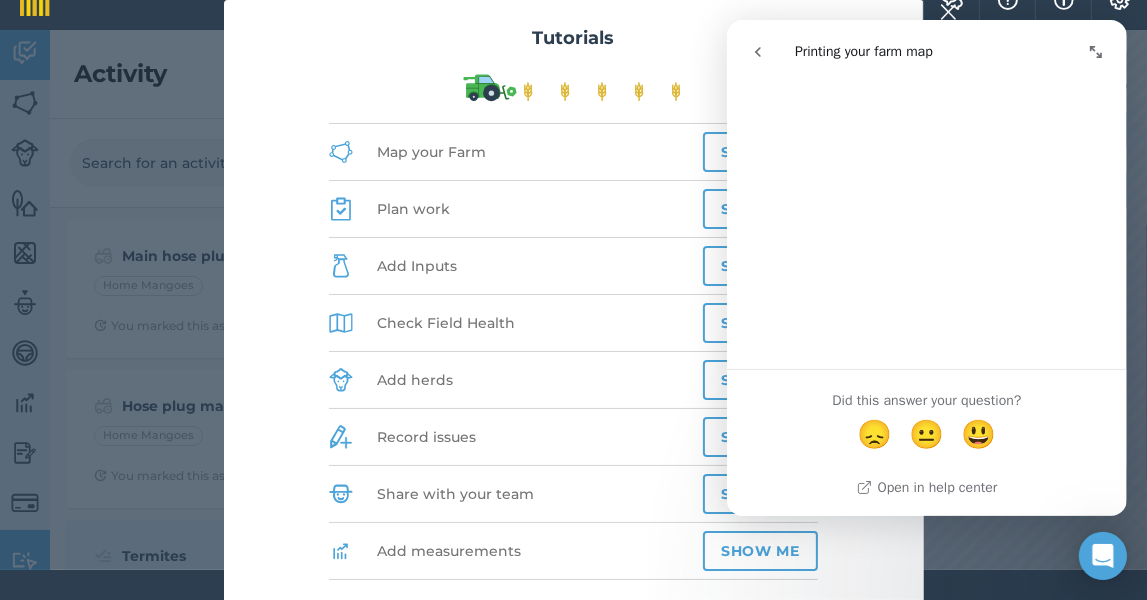 click 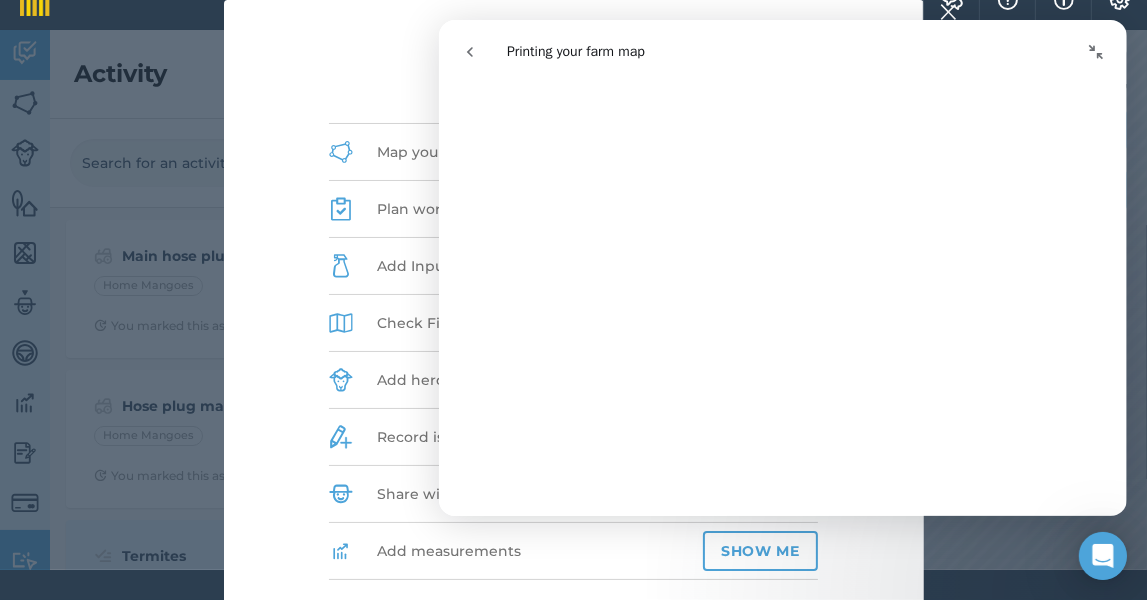 scroll, scrollTop: 1775, scrollLeft: 0, axis: vertical 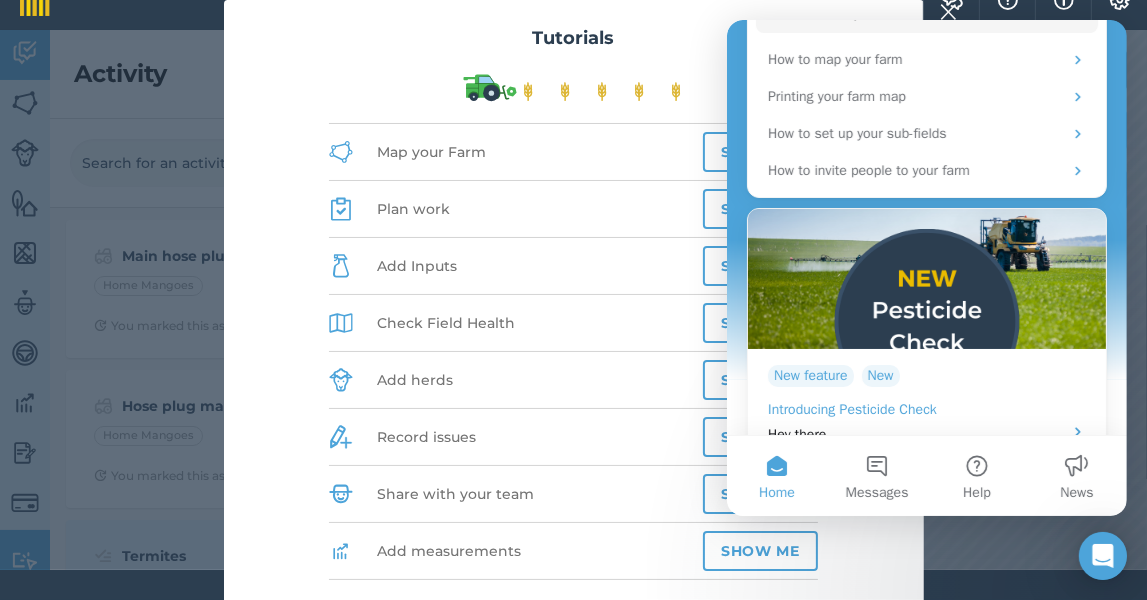 click on "Hey there," at bounding box center (908, 434) 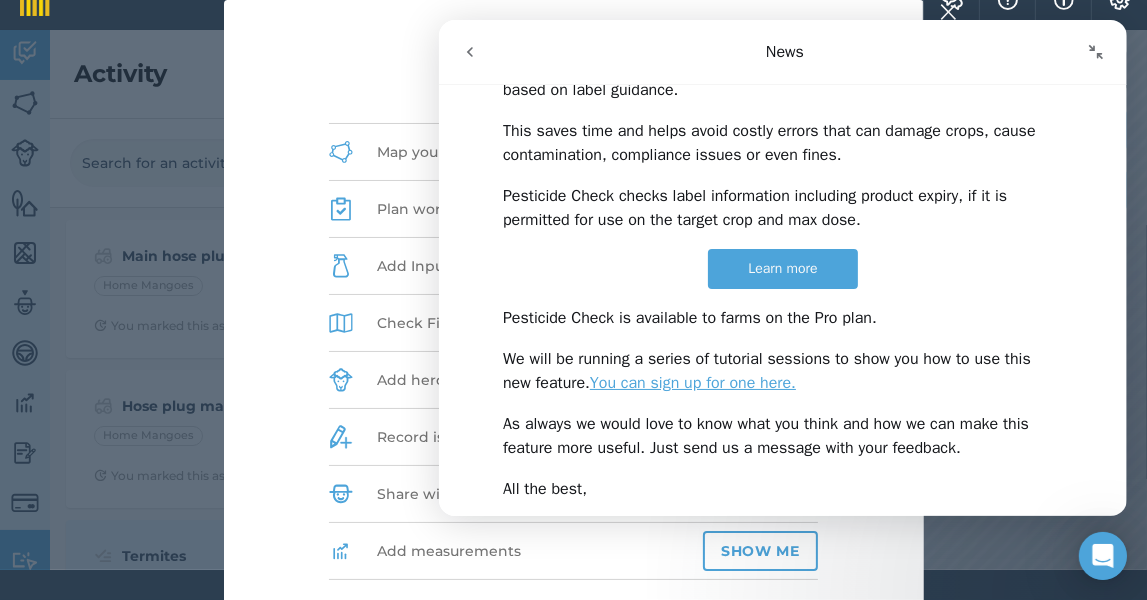 scroll, scrollTop: 800, scrollLeft: 0, axis: vertical 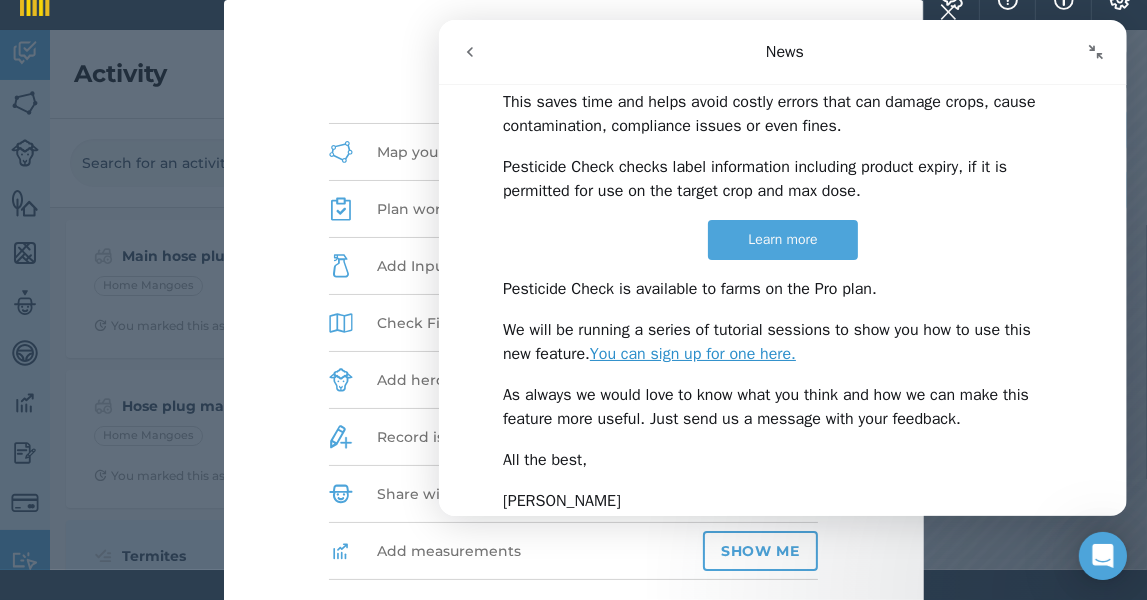 click on "You can sign up for one here." at bounding box center (692, 354) 